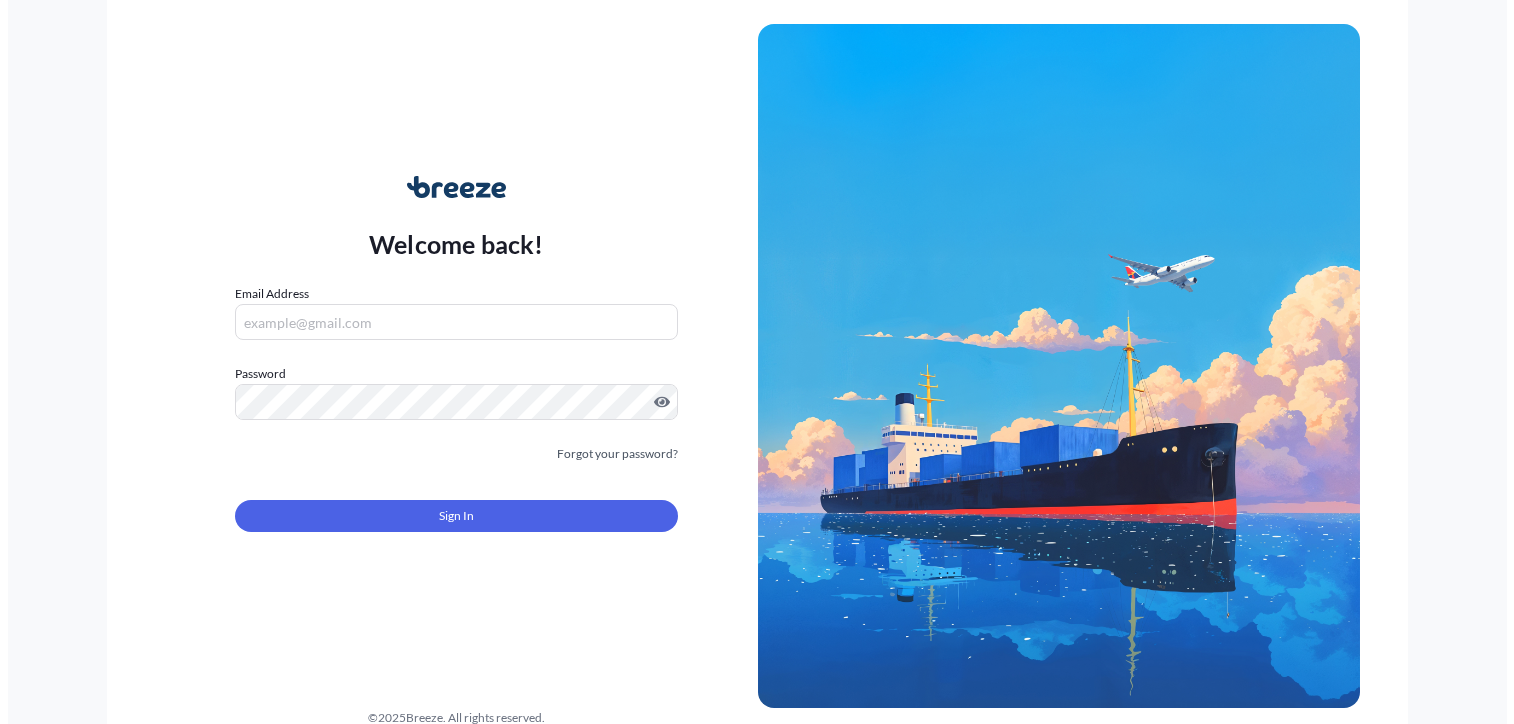 scroll, scrollTop: 0, scrollLeft: 0, axis: both 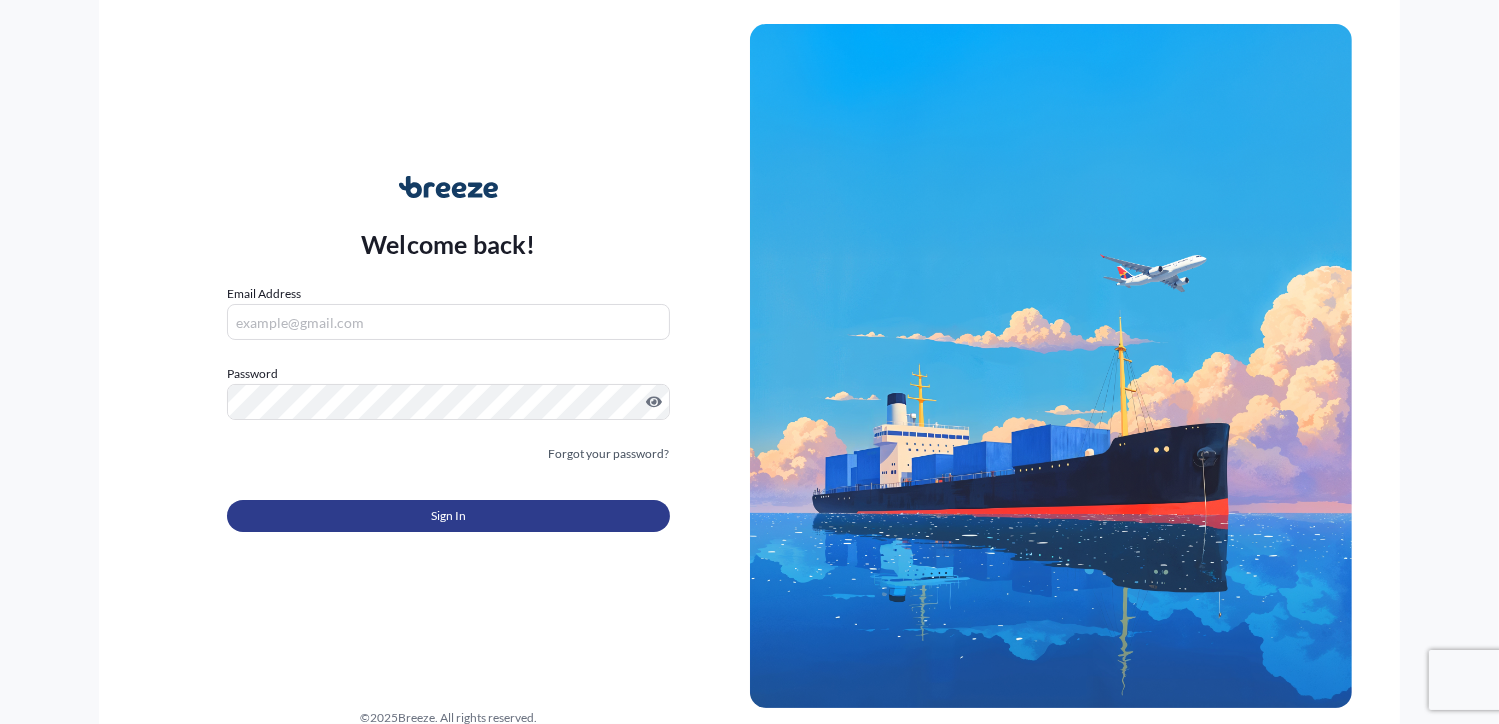 type on "[EMAIL]" 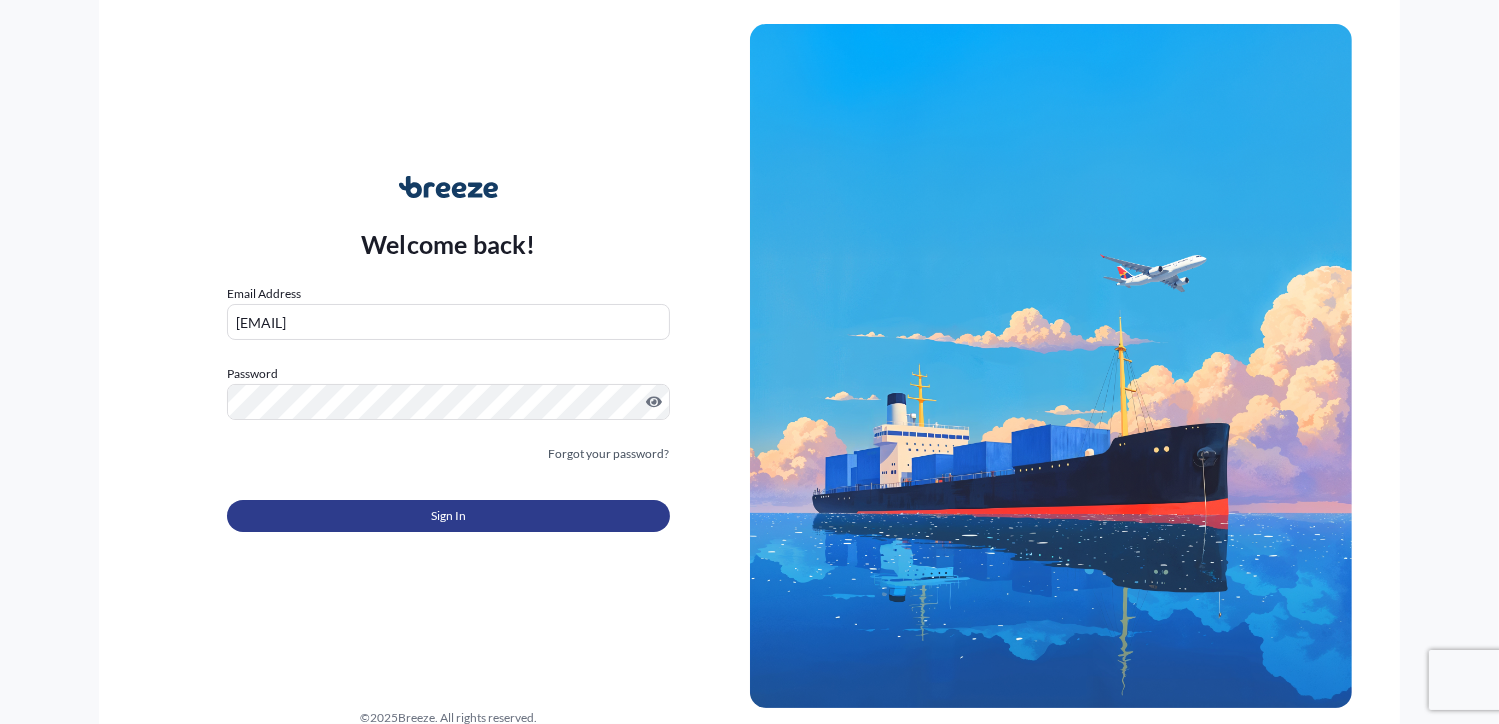 click on "Sign In" at bounding box center [448, 516] 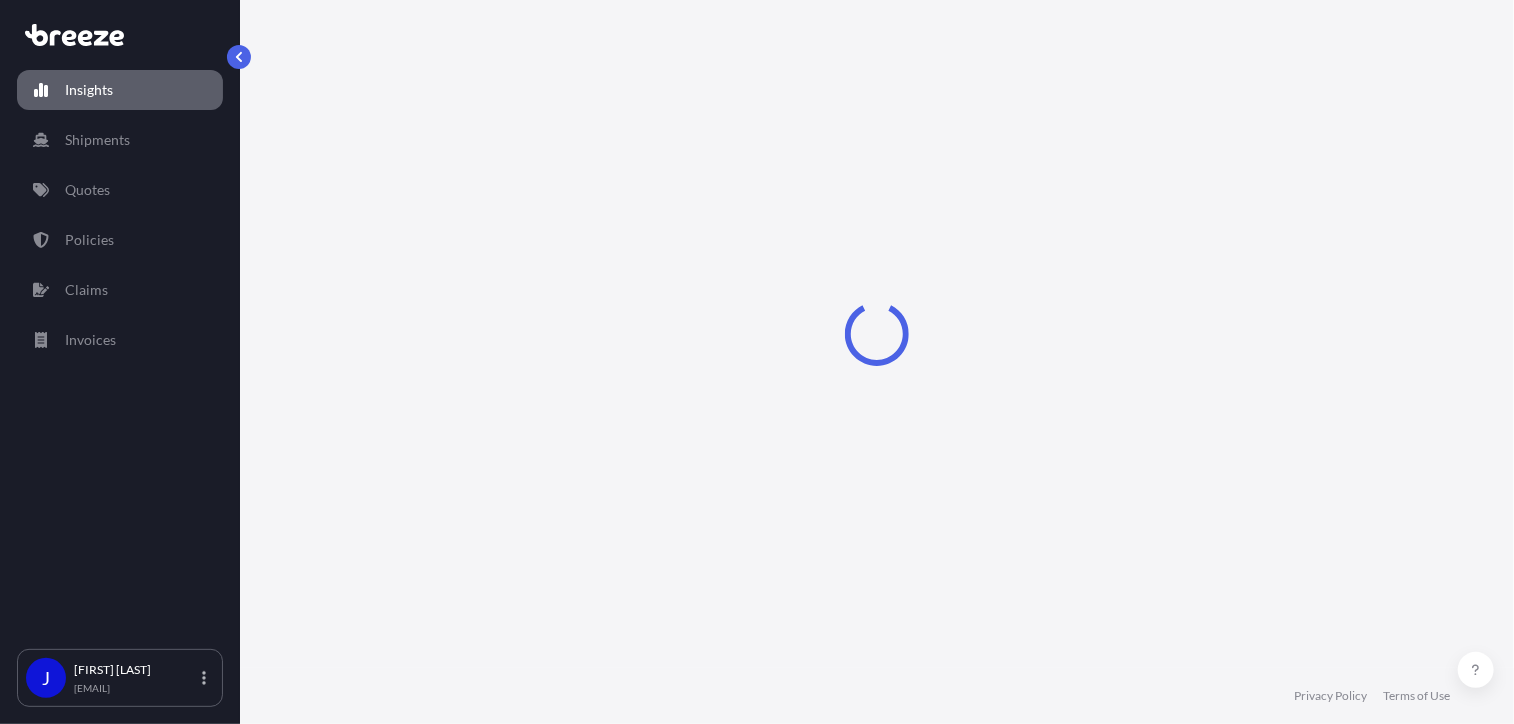 select on "2025" 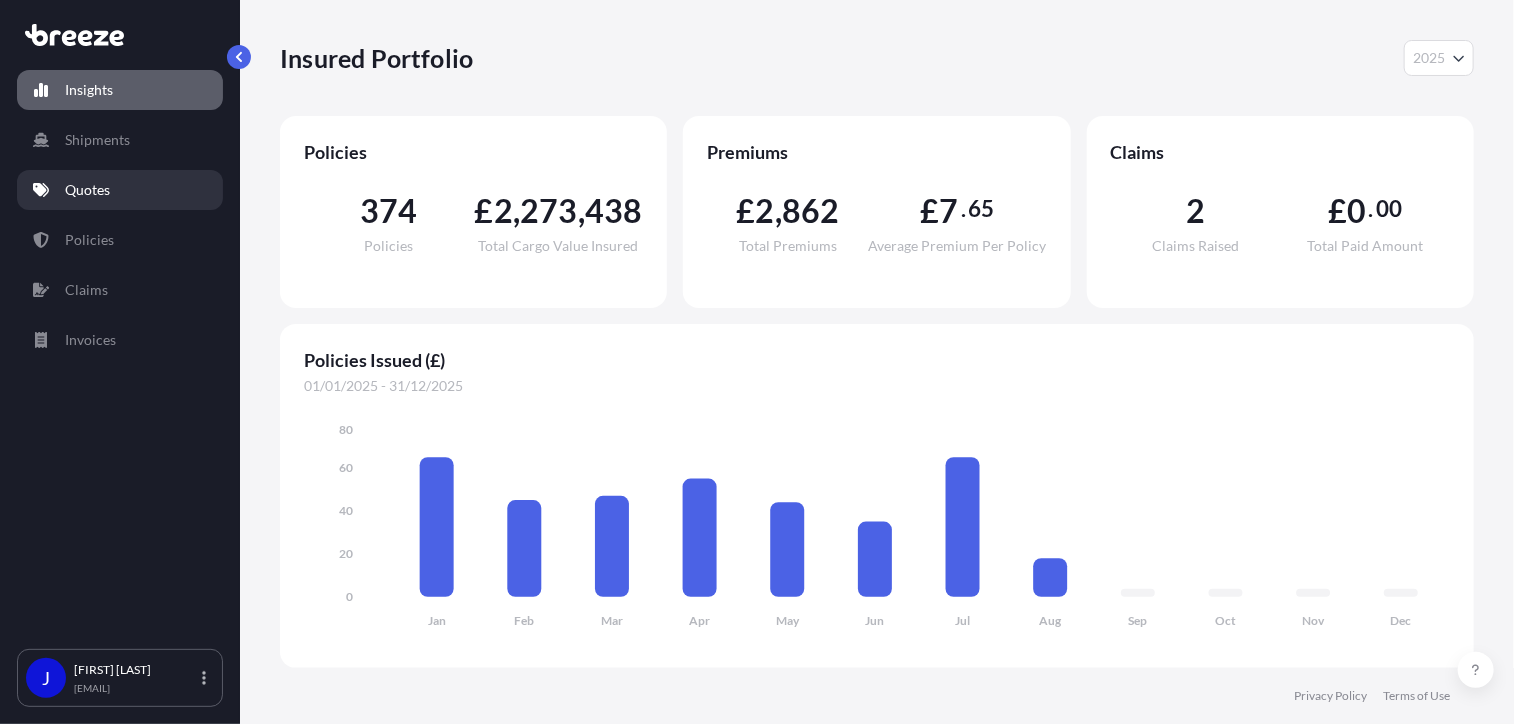 click on "Quotes" at bounding box center (120, 190) 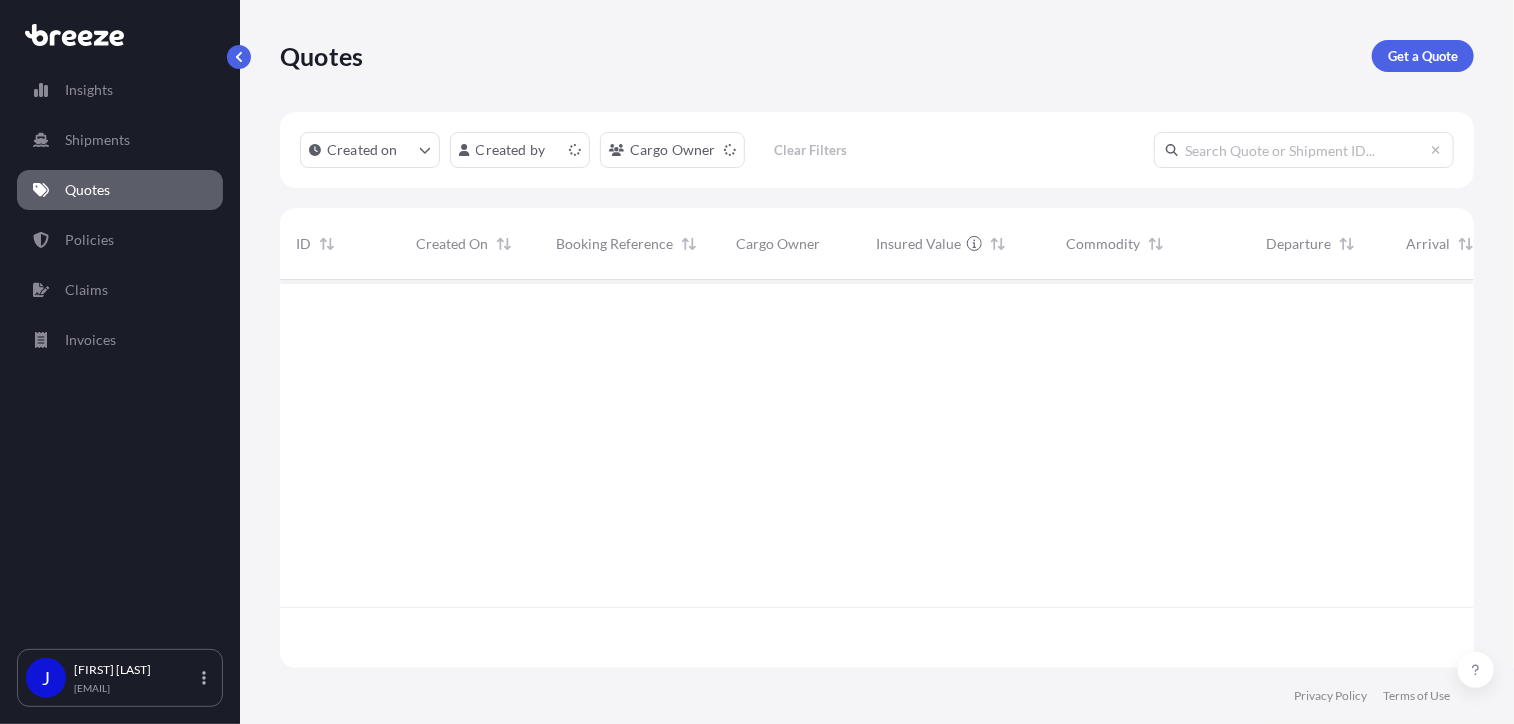 scroll, scrollTop: 16, scrollLeft: 16, axis: both 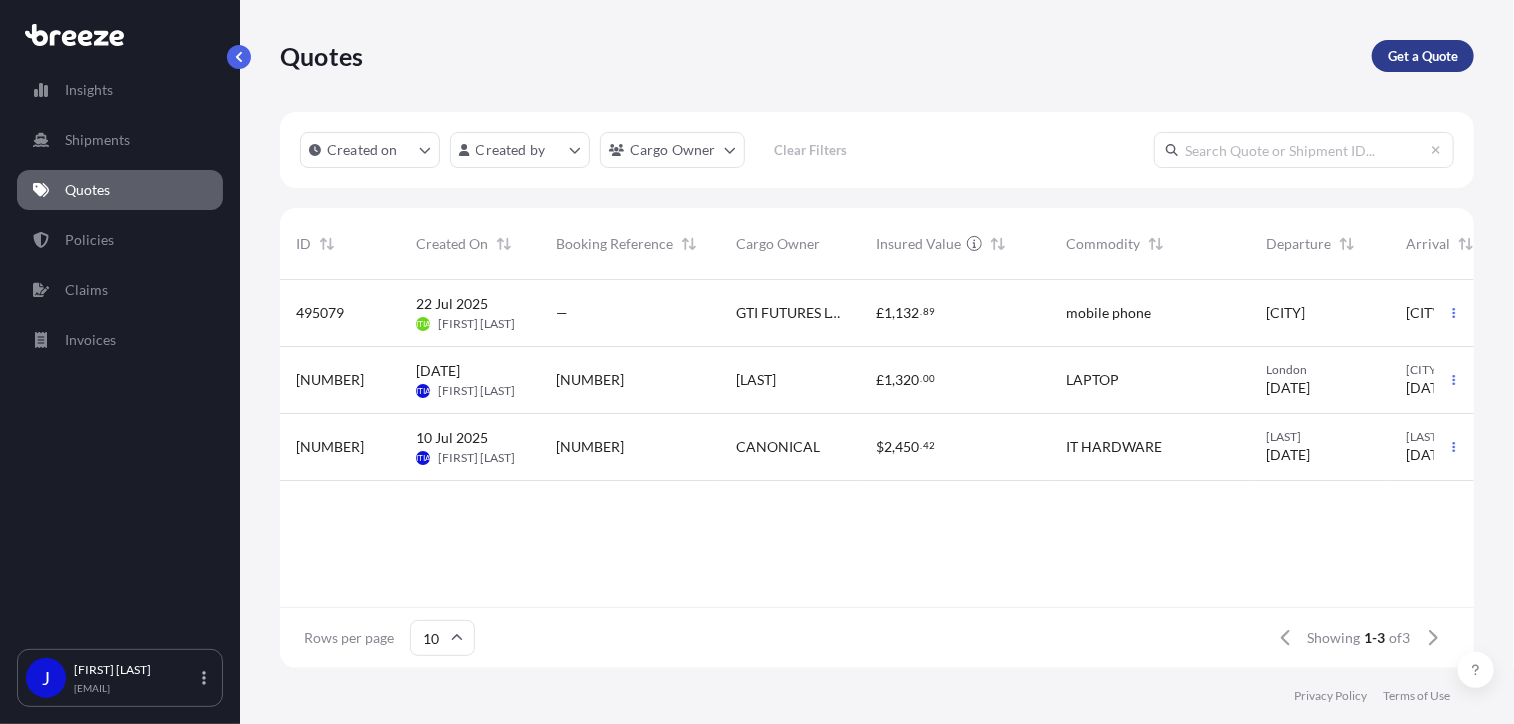 click on "Get a Quote" at bounding box center (1423, 56) 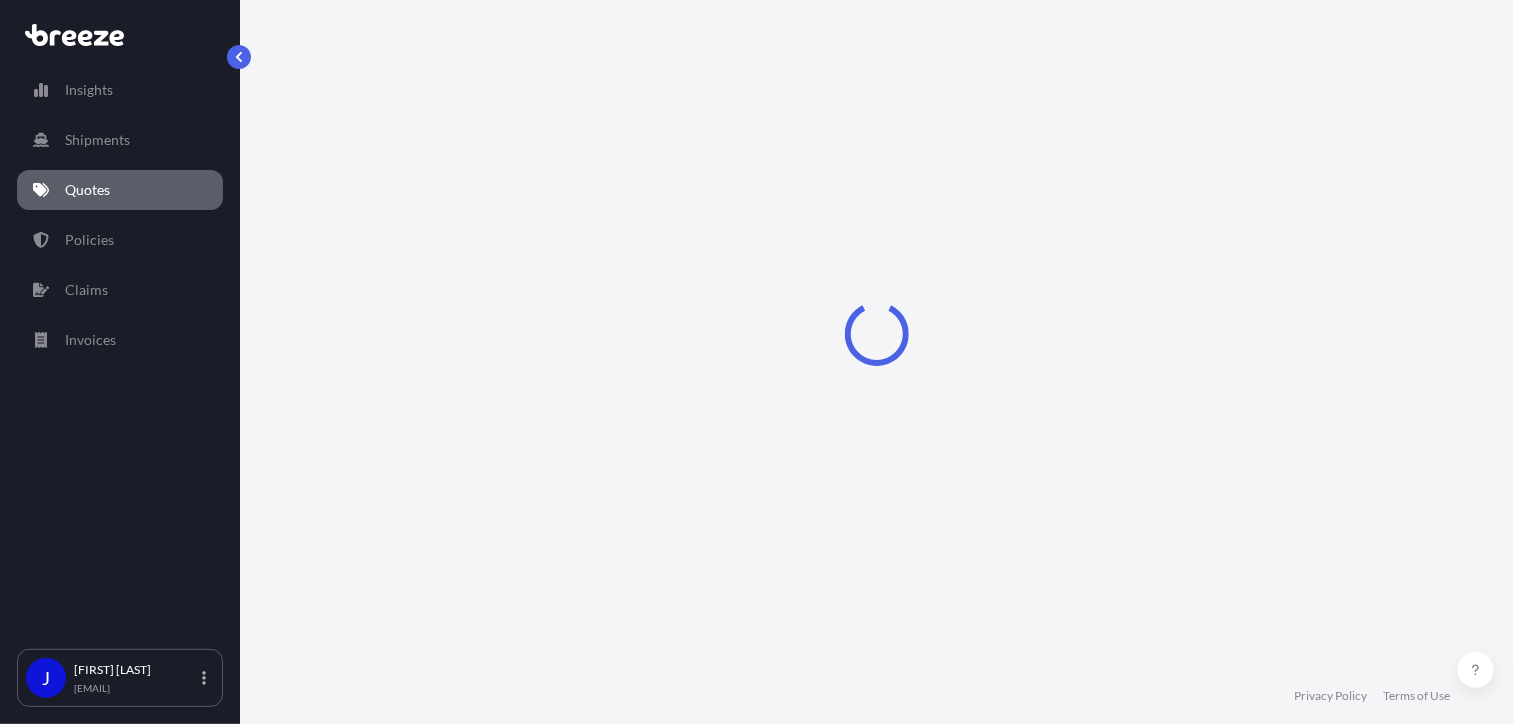 select on "Sea" 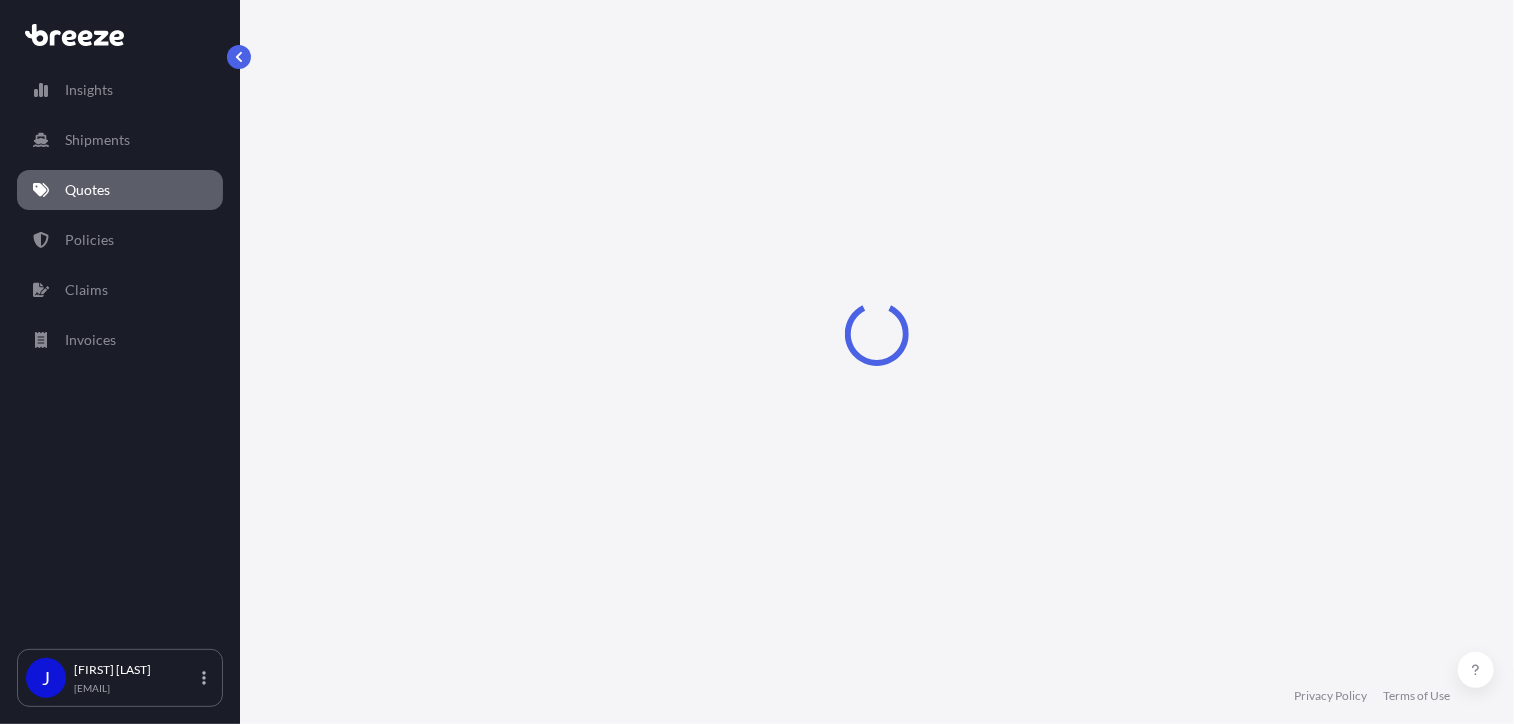 select on "1" 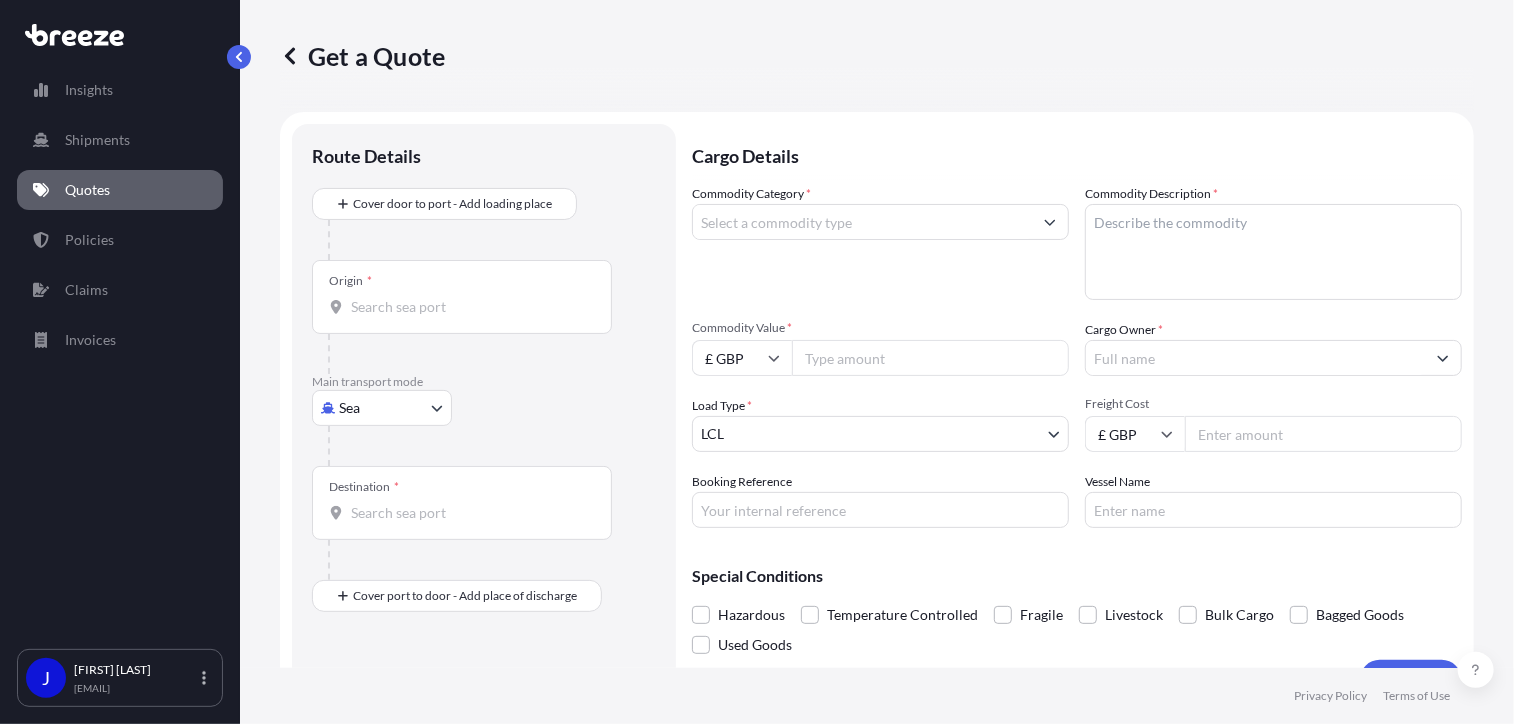 scroll, scrollTop: 32, scrollLeft: 0, axis: vertical 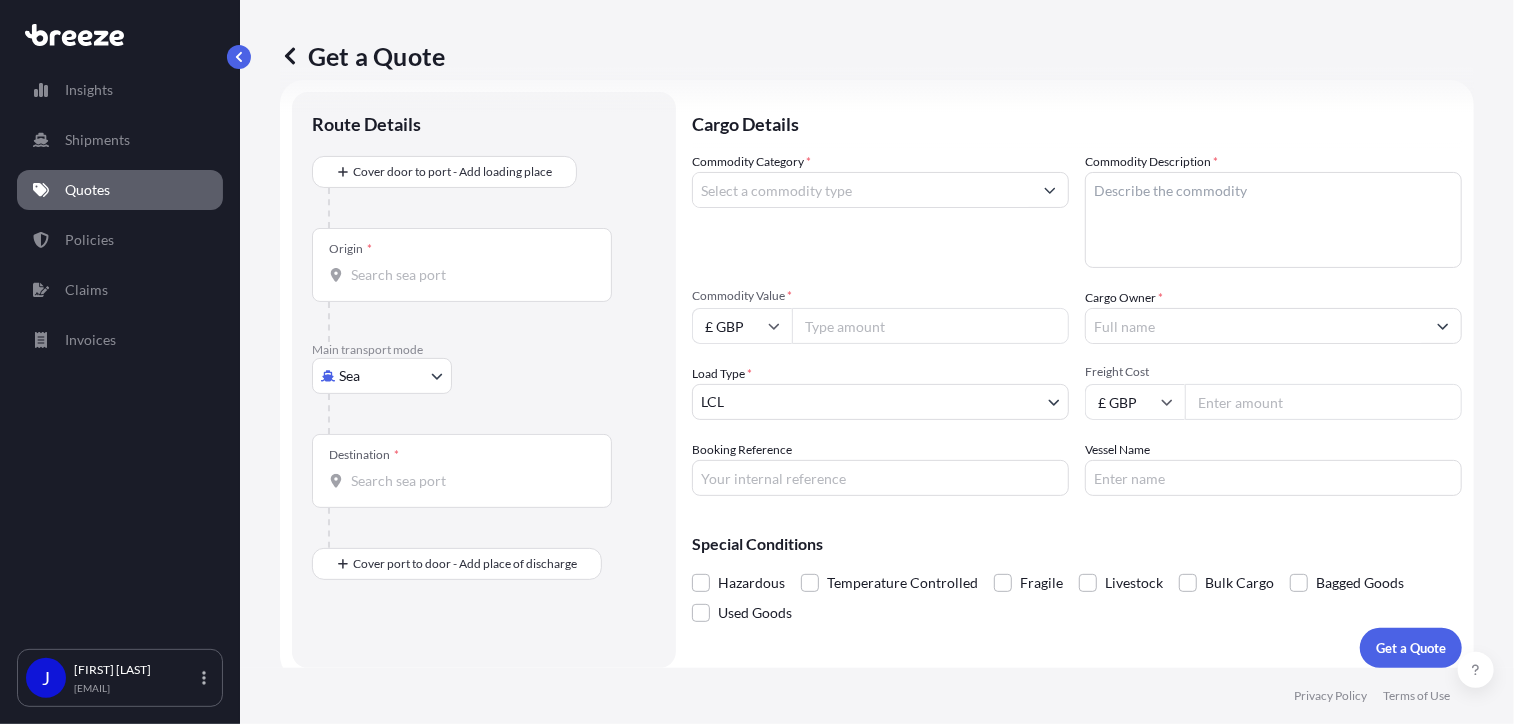 click on "Insights Shipments Quotes Policies Claims Invoices J [FIRST]   [LAST] [EMAIL] Get a Quote Route Details   Cover door to port - Add loading place Place of loading Road Road Rail Origin * Main transport mode Sea Sea Air Road Rail Destination * Cover port to door - Add place of discharge Road Road Rail Place of Discharge Cargo Details Commodity Category * Commodity Description * Commodity Value   * £ GBP Cargo Owner * Load Type * LCL LCL FCL Freight Cost   £ GBP Booking Reference Vessel Name Special Conditions Hazardous Temperature Controlled Fragile Livestock Bulk Cargo Bagged Goods Used Goods Get a Quote Privacy Policy Terms of Use
[NUMBER]" at bounding box center [757, 362] 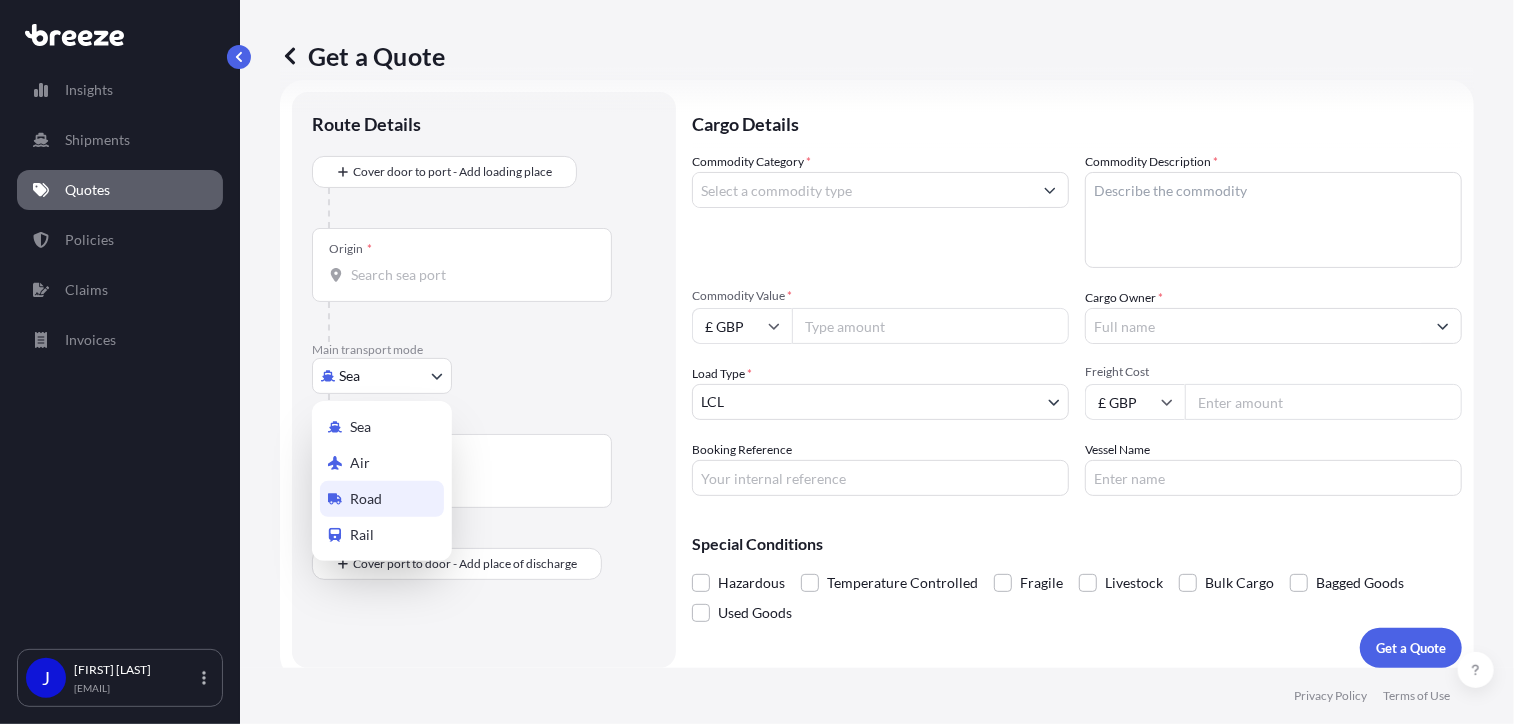 click on "Road" at bounding box center (382, 499) 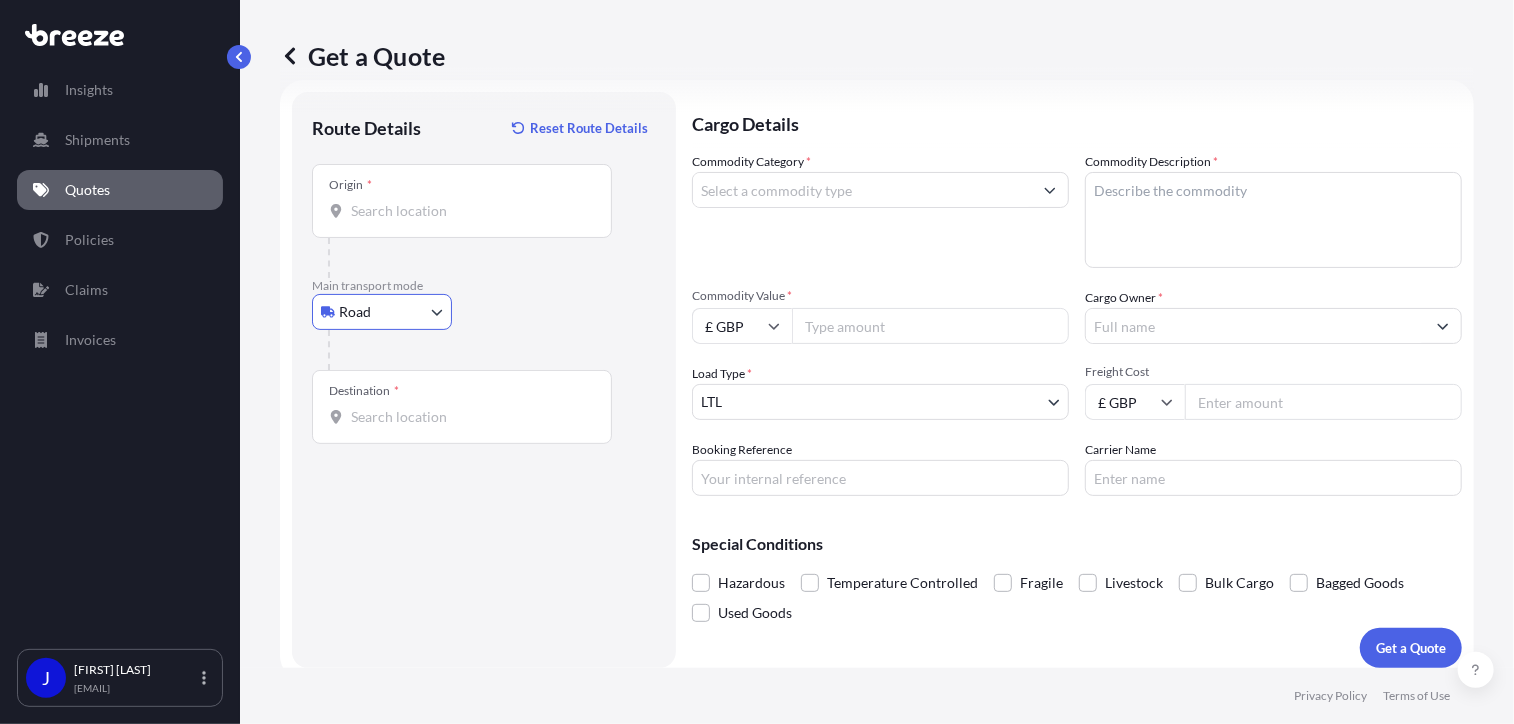 click on "Origin *" at bounding box center (462, 201) 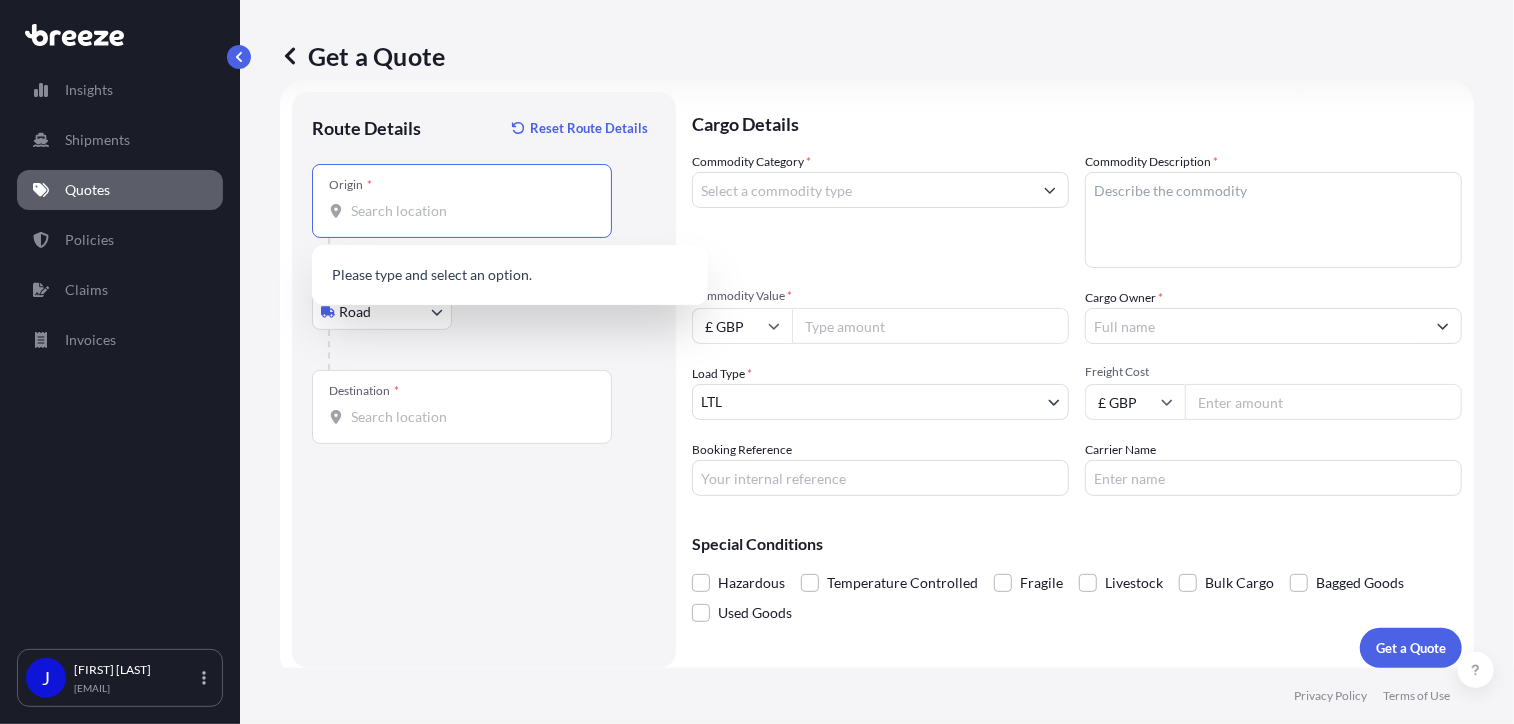click on "Origin *" at bounding box center (469, 211) 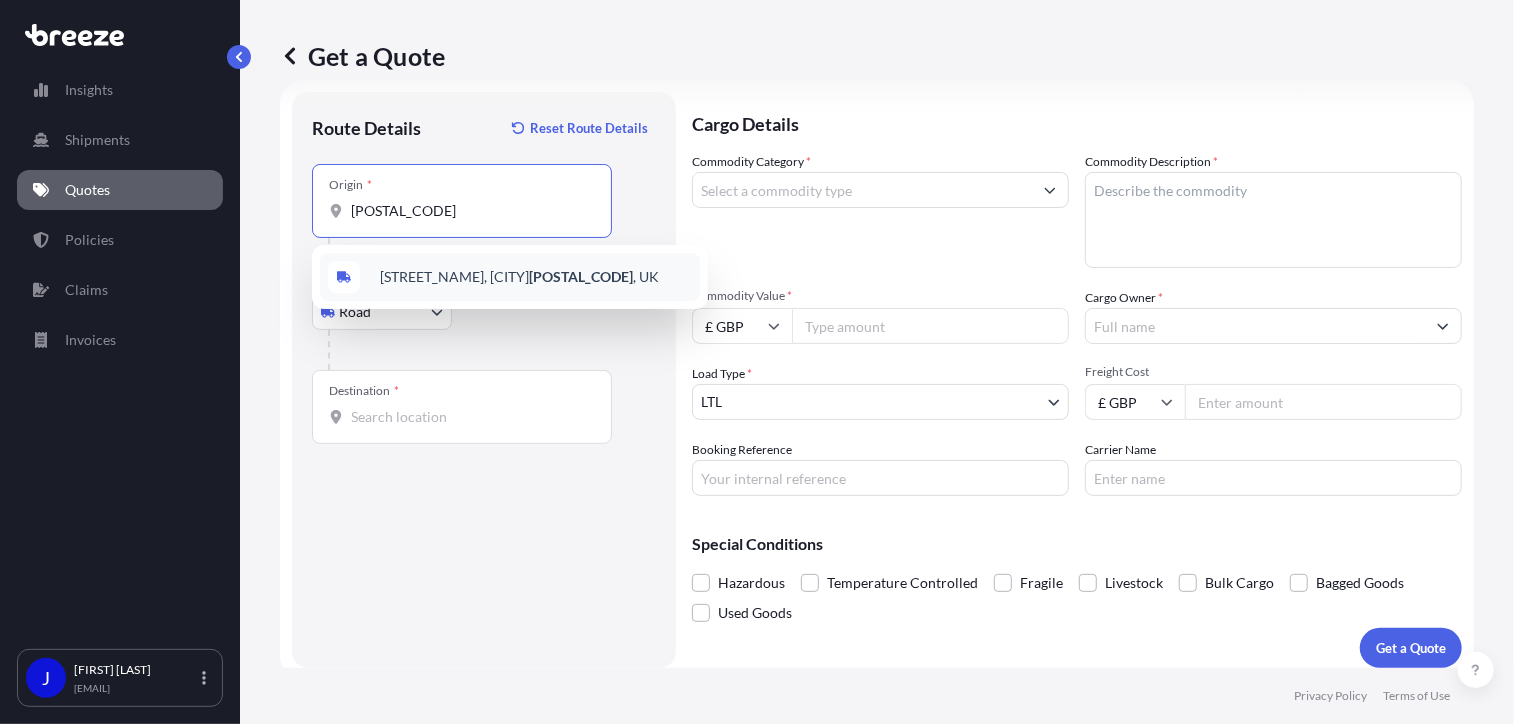 click on "[STREET_NAME], [CITY]  [POSTAL_CODE] , [COUNTRY]" at bounding box center [510, 277] 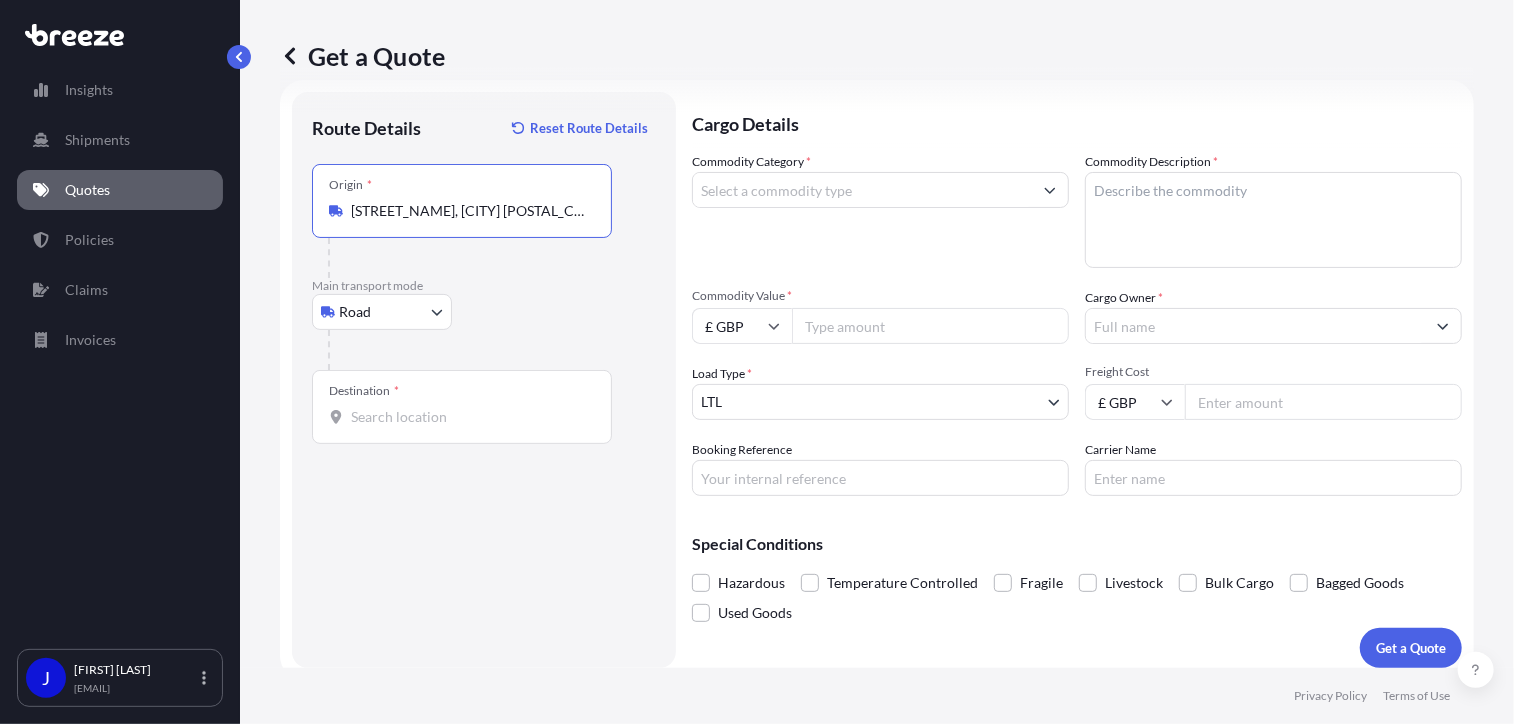 type on "[STREET_NAME], [CITY] [POSTAL_CODE], [COUNTRY]" 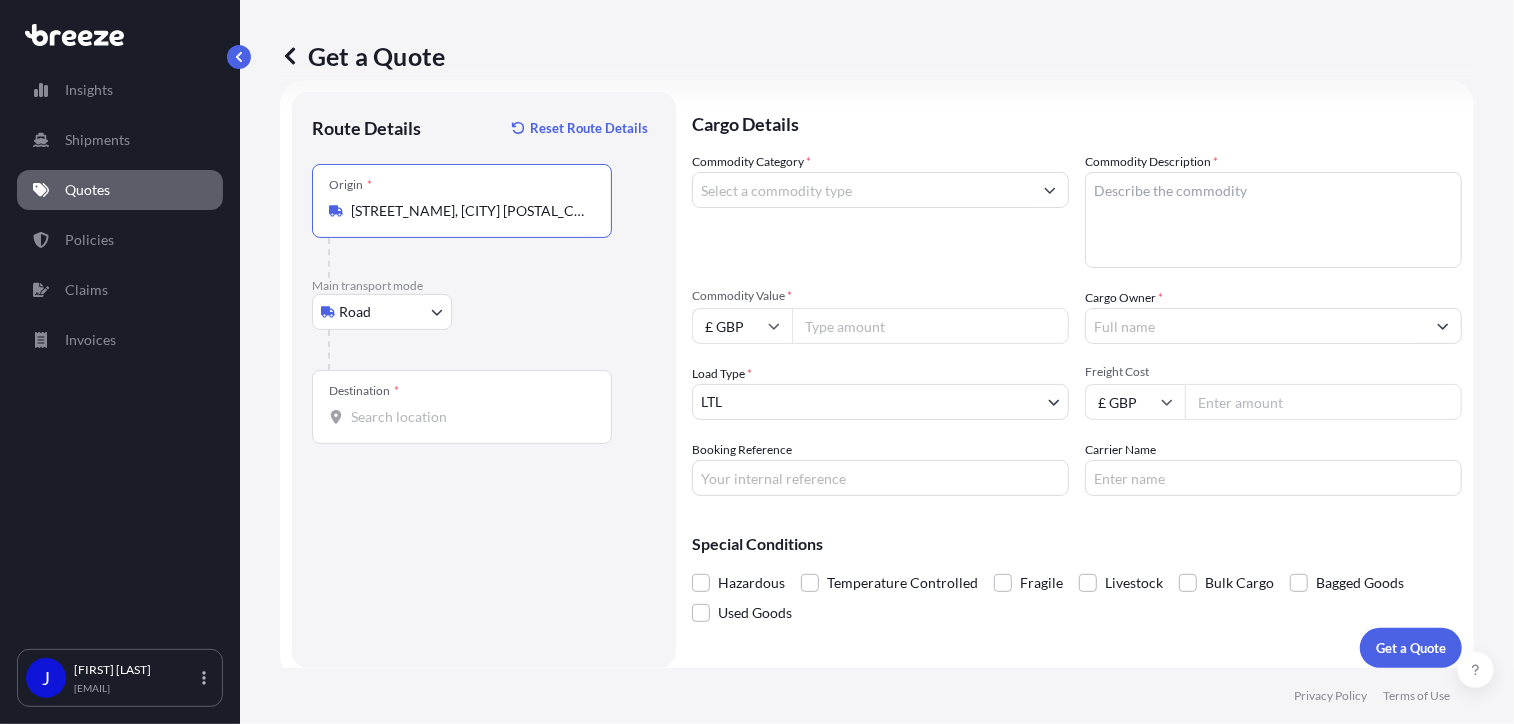 click on "Destination *" at bounding box center [469, 417] 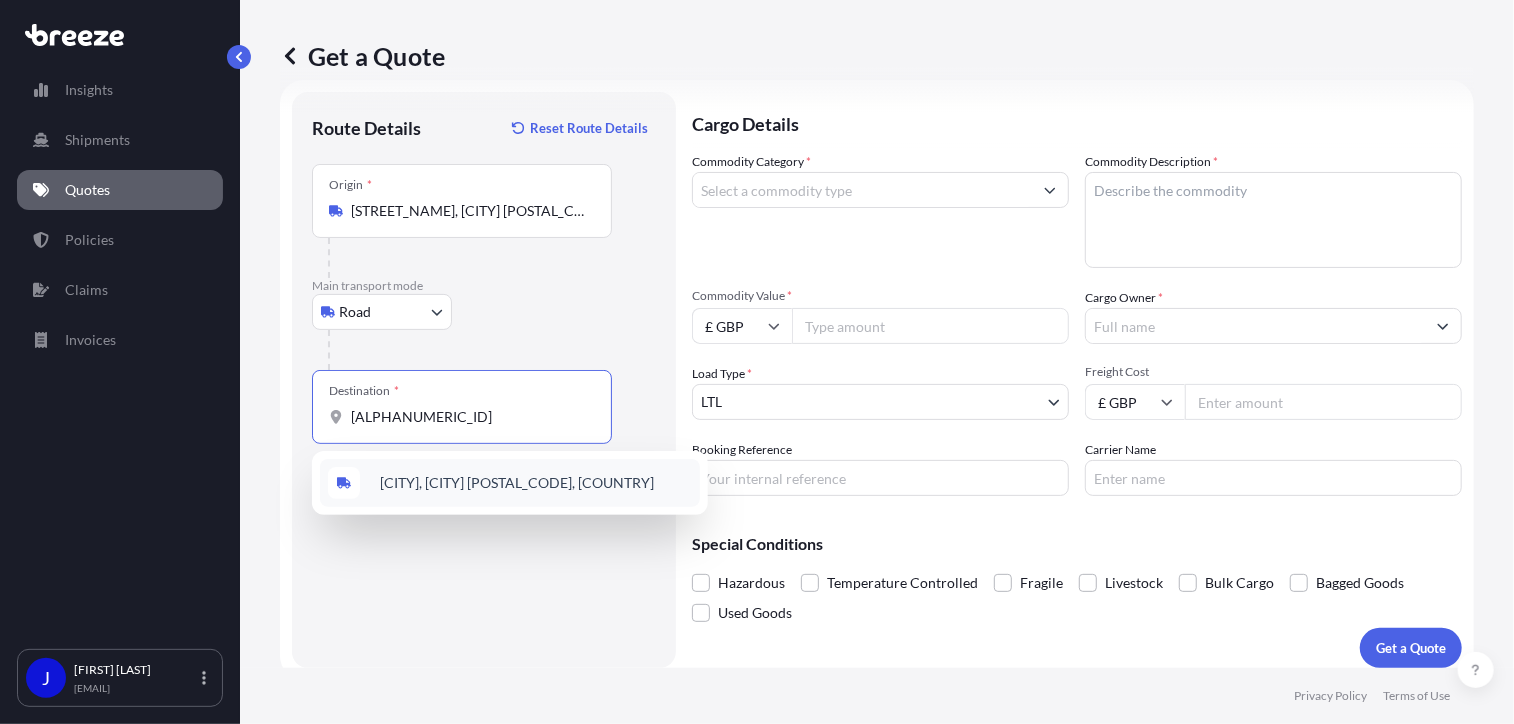click on "[CITY], [CITY] [POSTAL_CODE], [COUNTRY]" at bounding box center [517, 483] 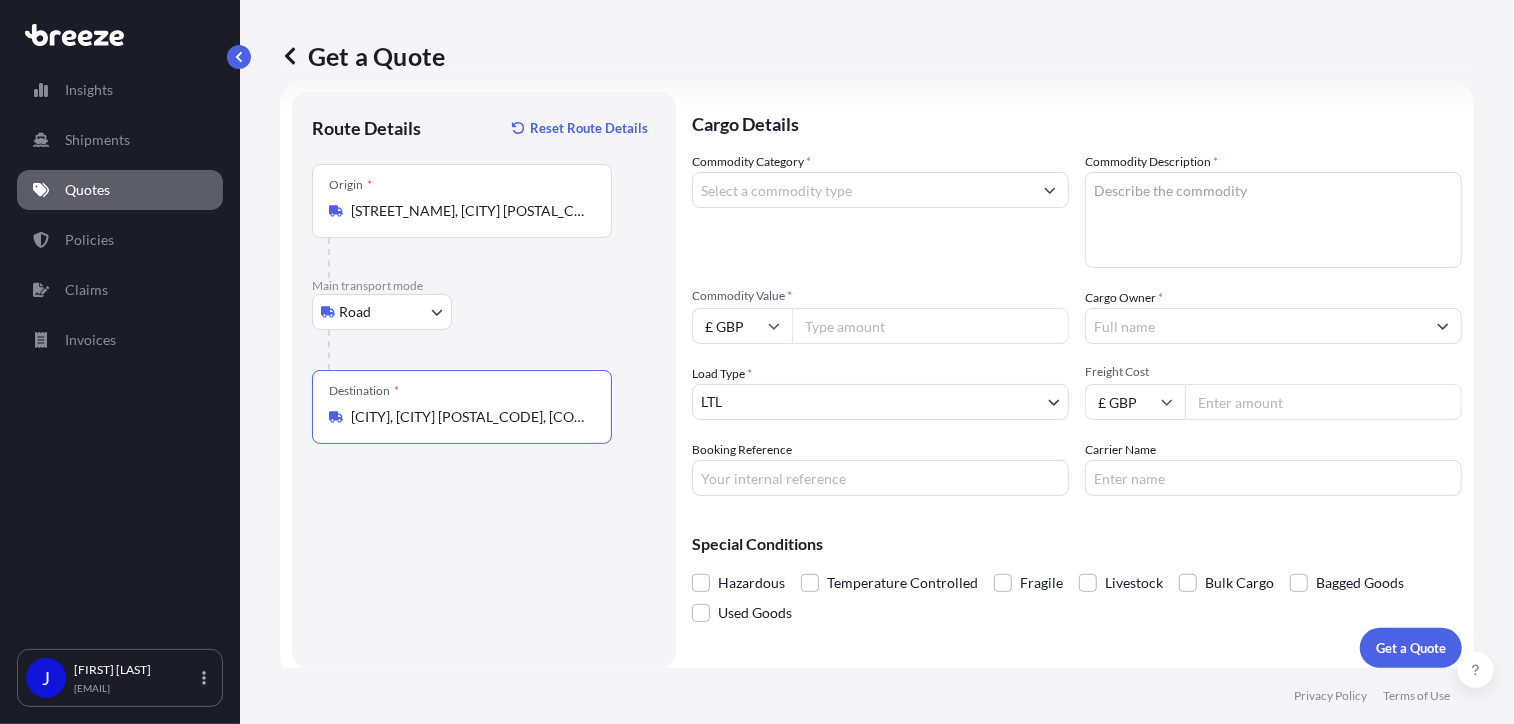 type on "[CITY], [CITY] [POSTAL_CODE], [COUNTRY]" 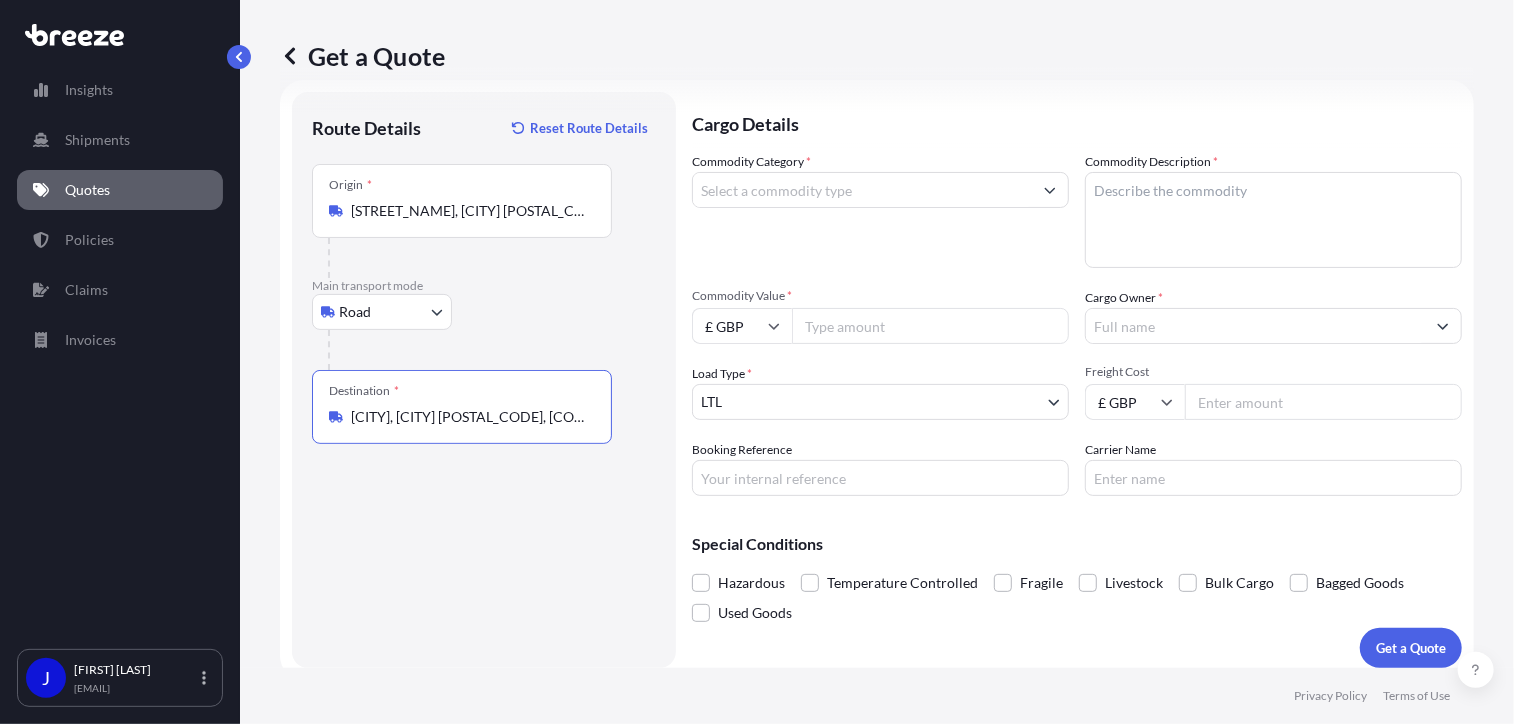 click on "Commodity Category *" at bounding box center [862, 190] 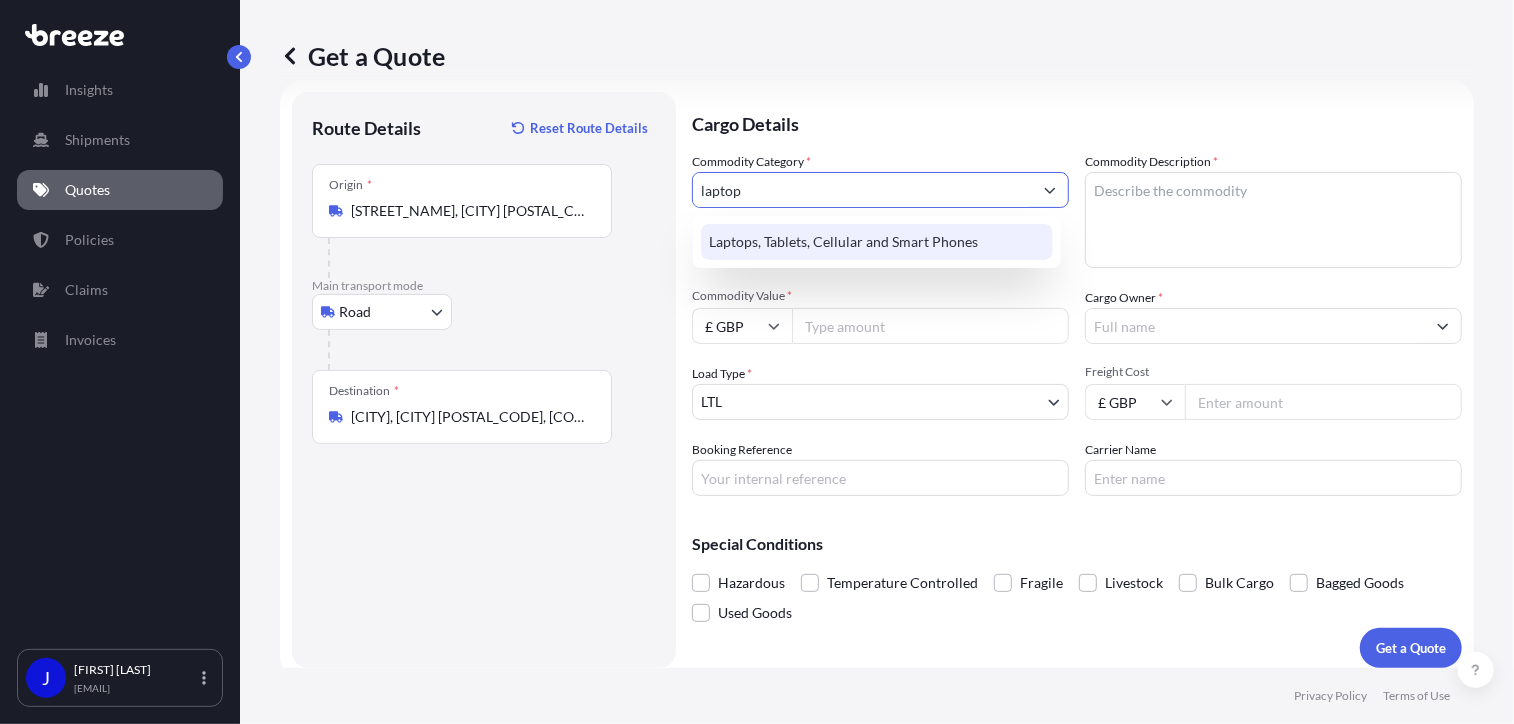 click on "Laptops, Tablets, Cellular and Smart Phones" at bounding box center (877, 242) 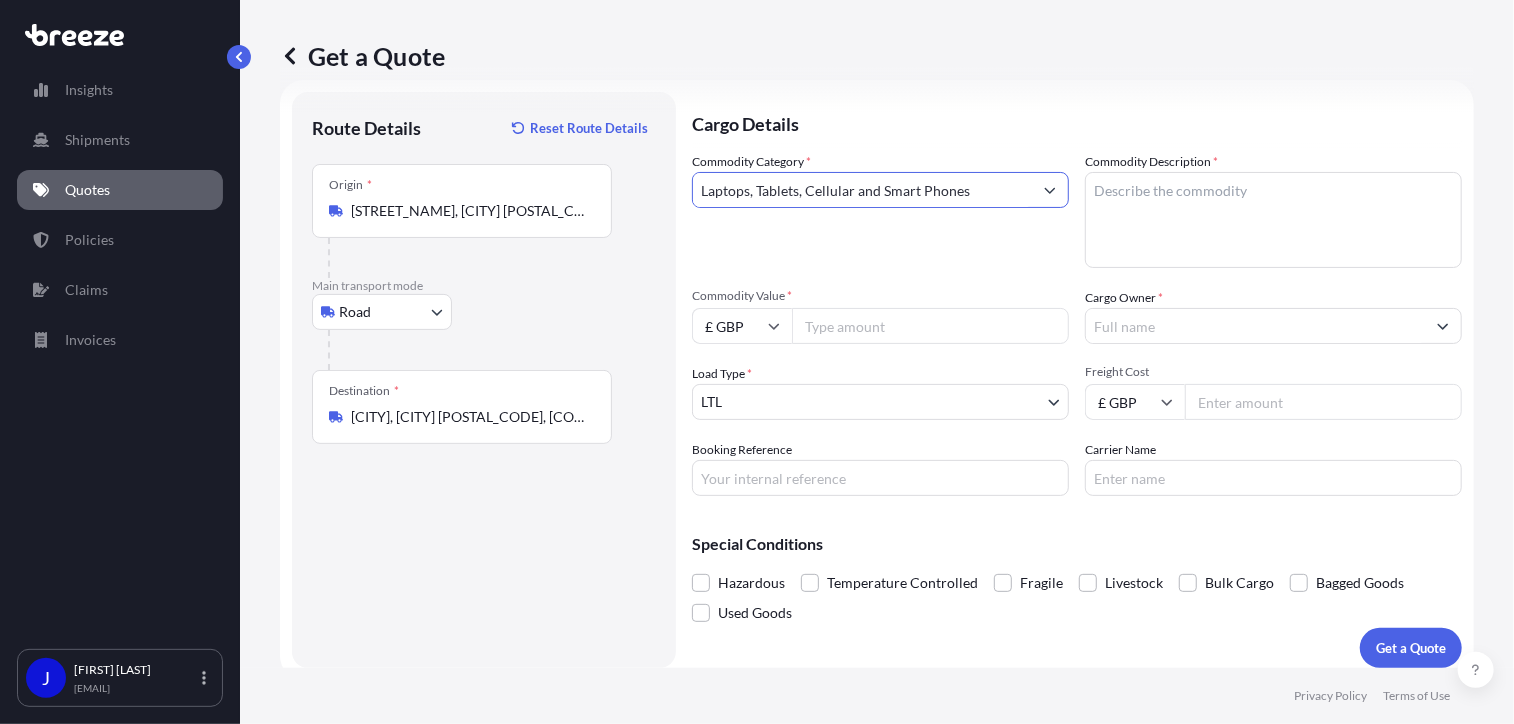 type on "Laptops, Tablets, Cellular and Smart Phones" 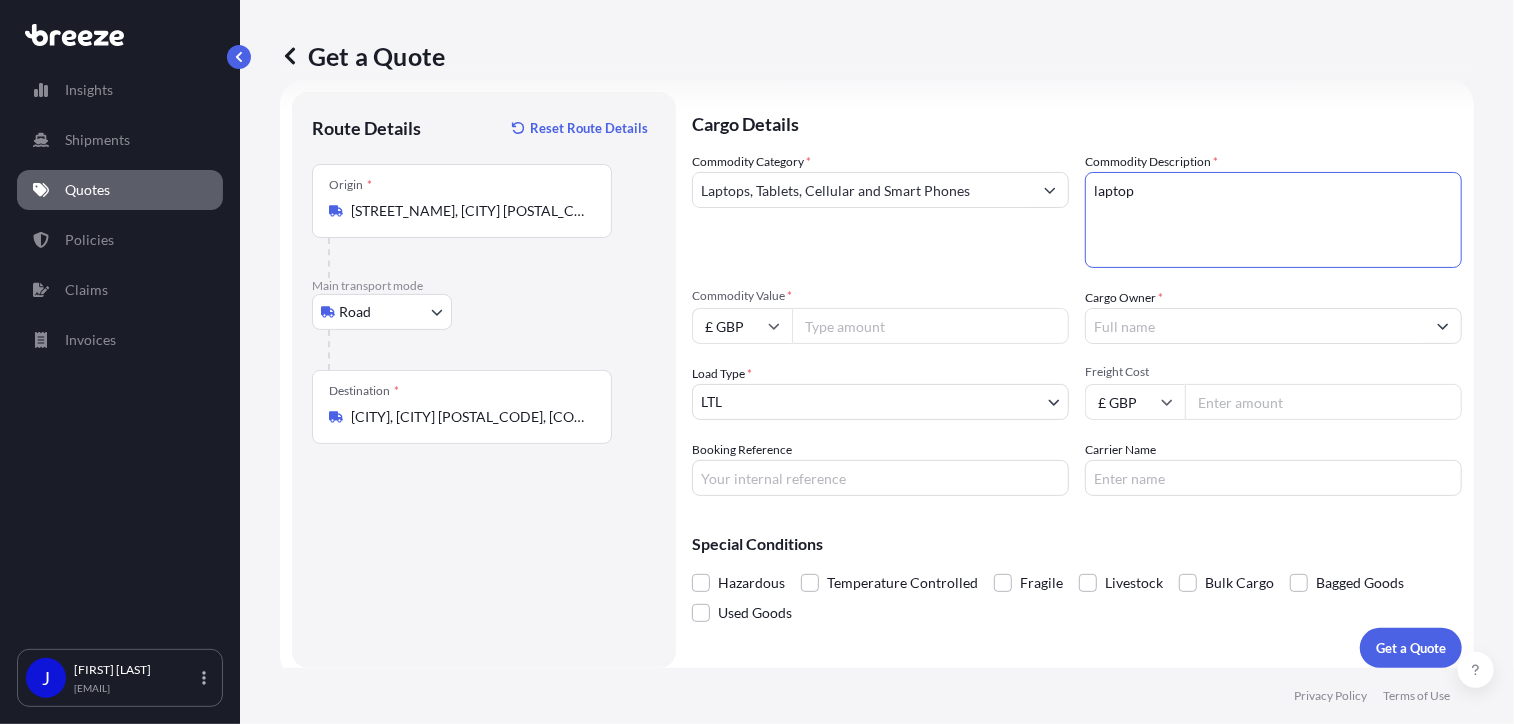 type on "laptop" 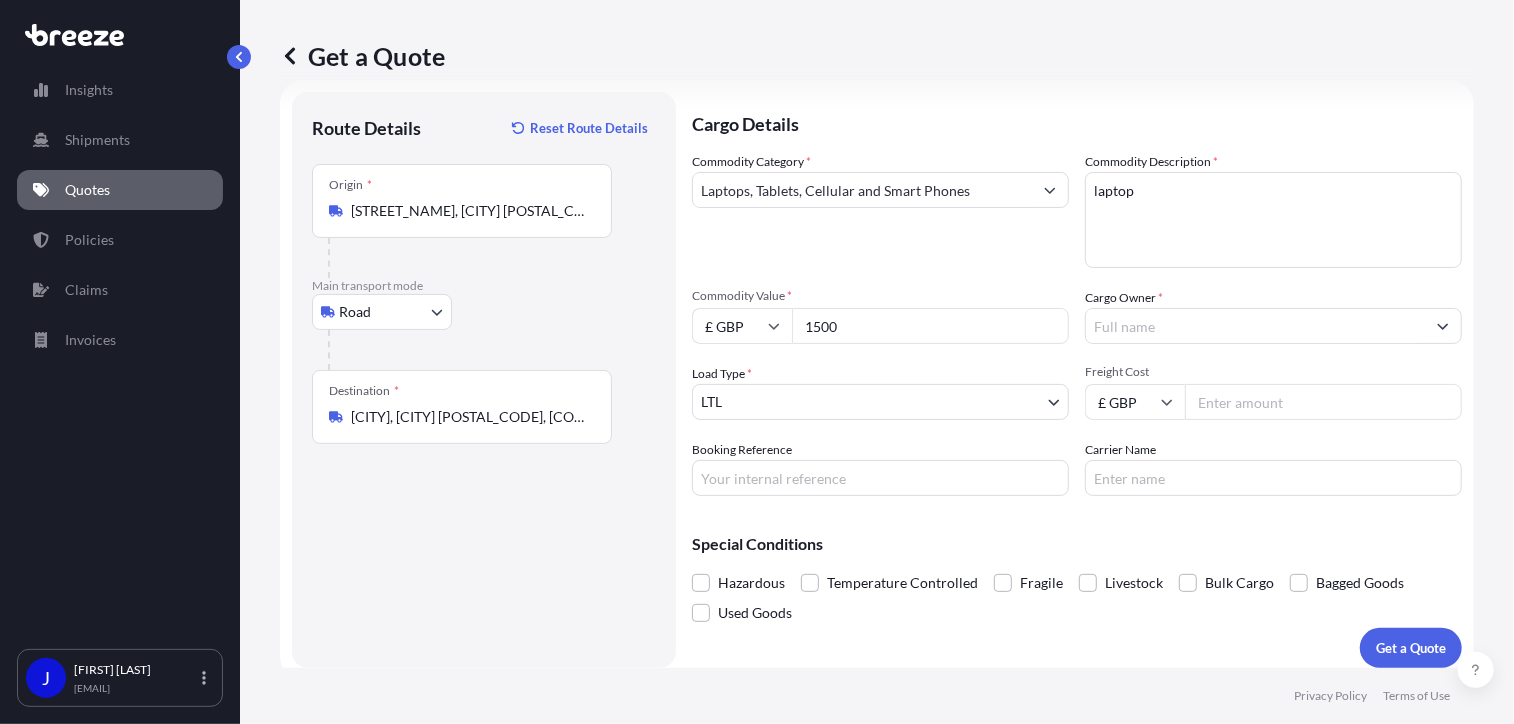 type on "1500" 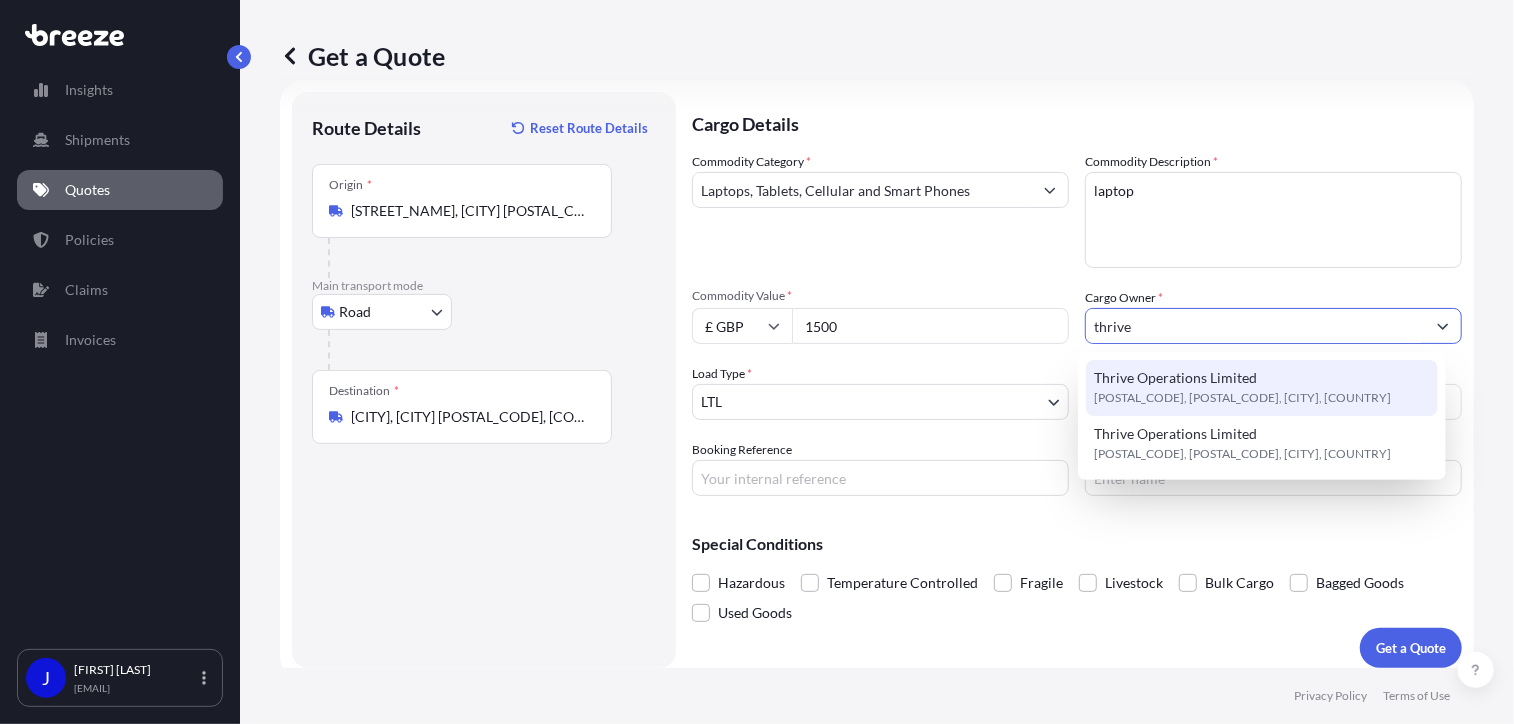 click on "Thrive Operations Limited" at bounding box center (1175, 378) 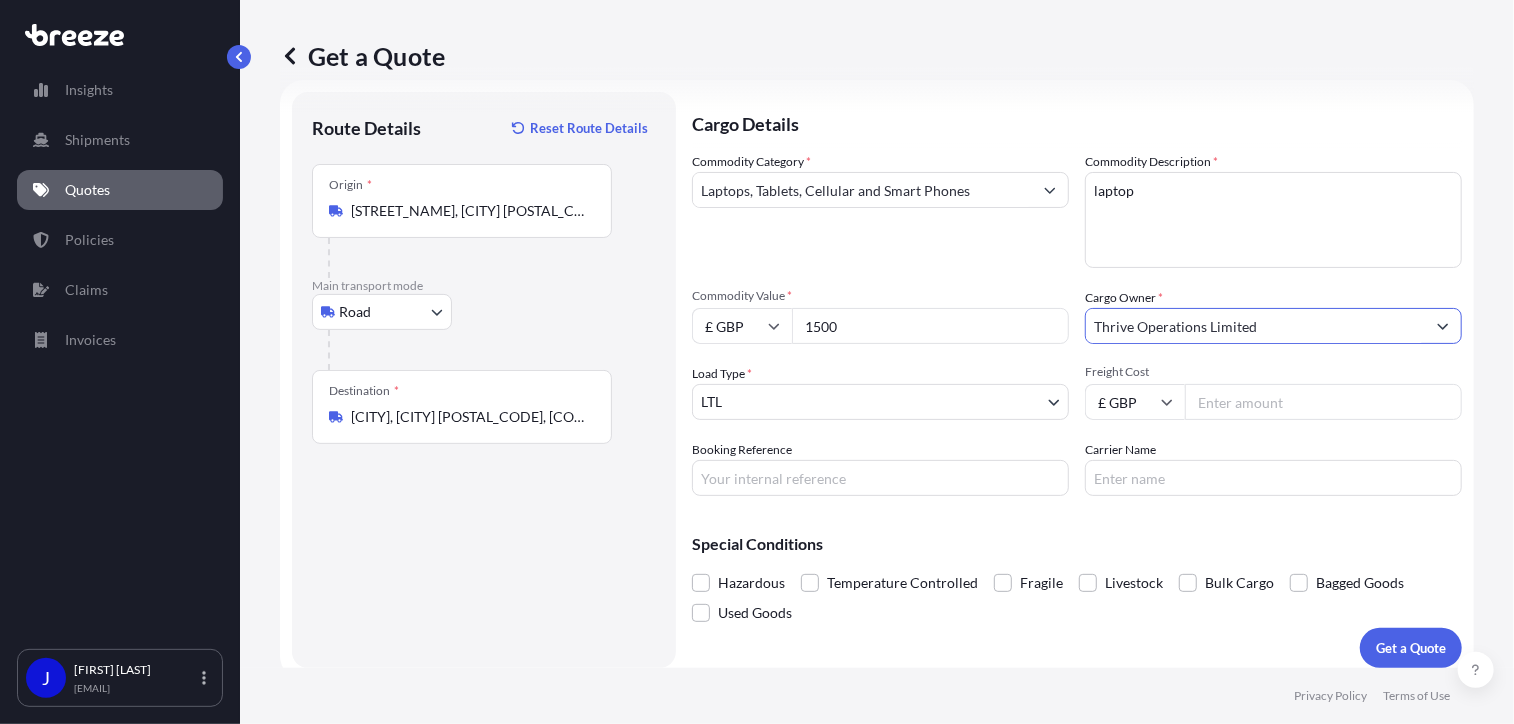 type on "Thrive Operations Limited" 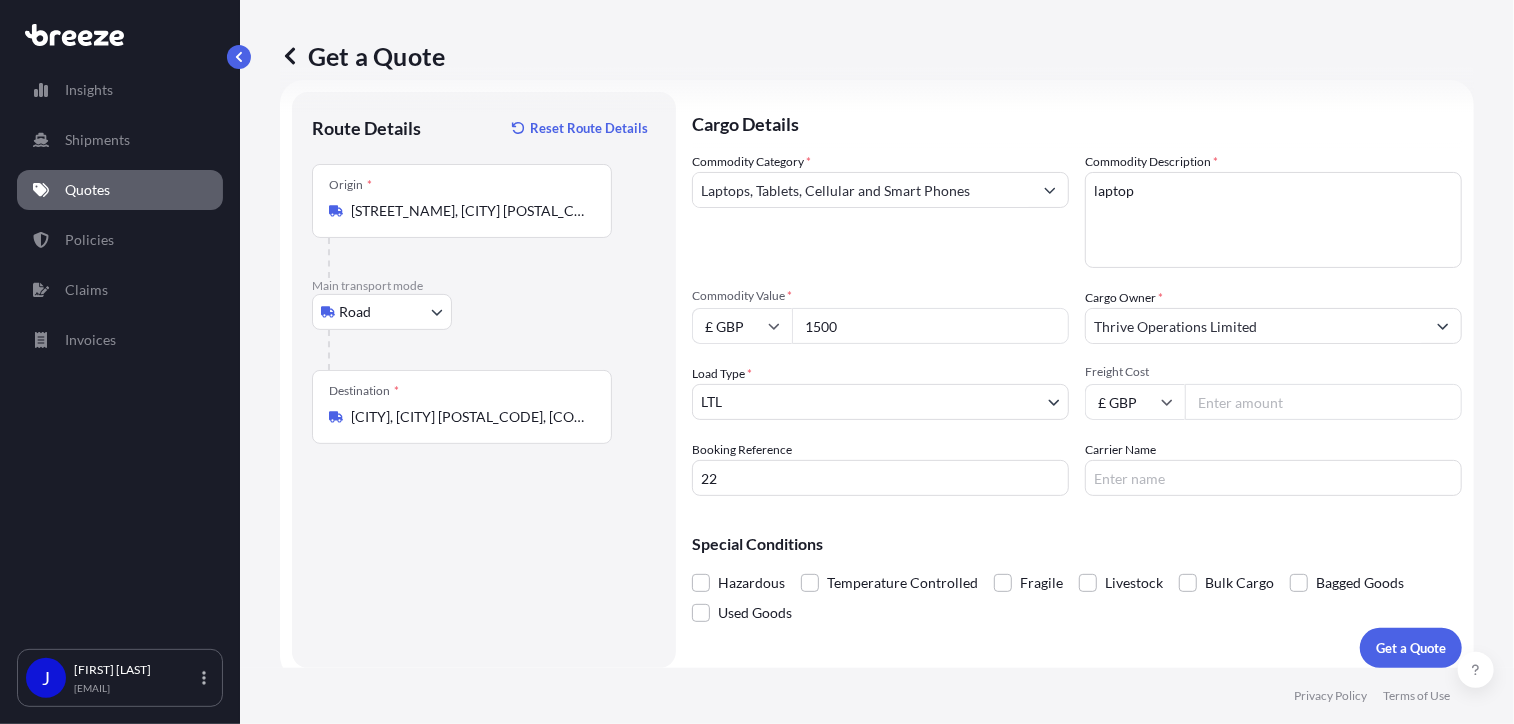 drag, startPoint x: 755, startPoint y: 487, endPoint x: 740, endPoint y: 487, distance: 15 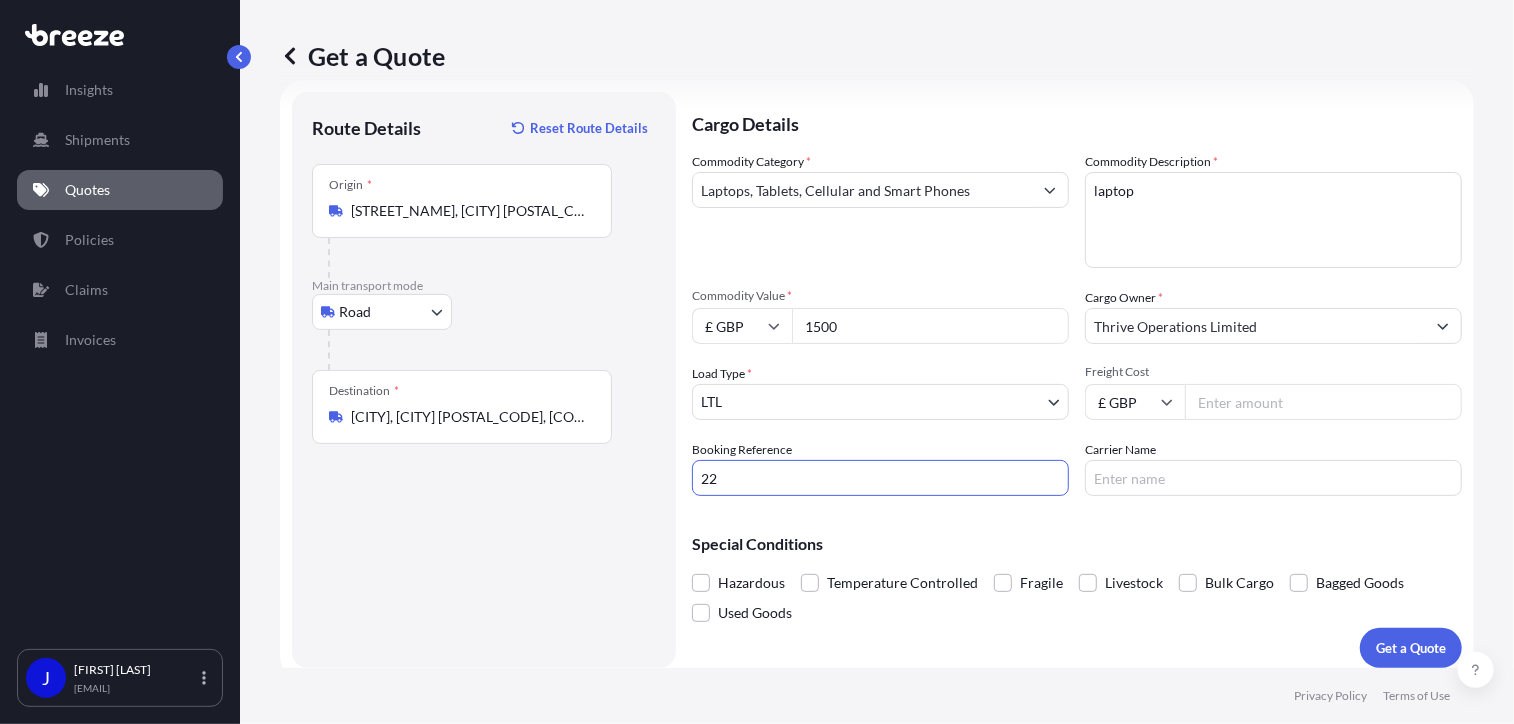 type on "2" 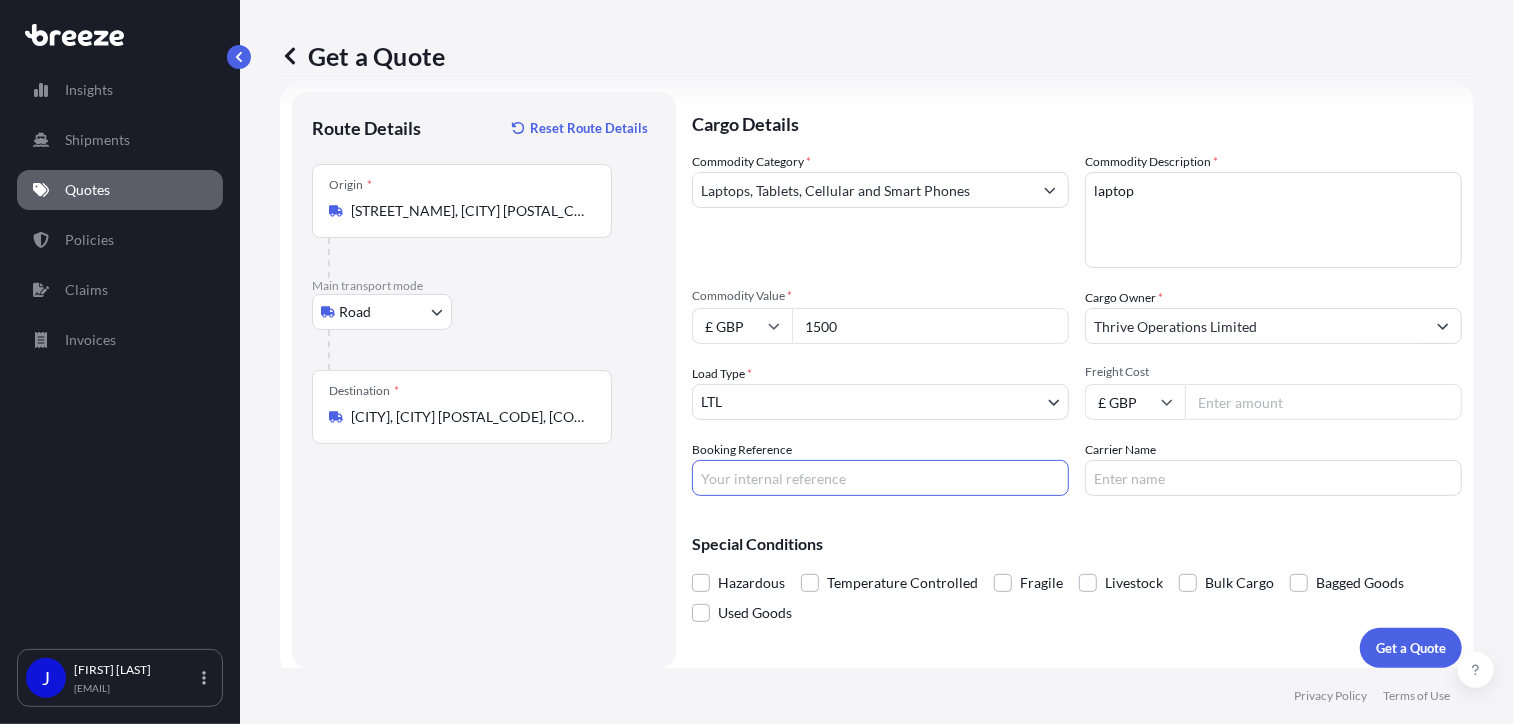 paste on "[NUMBER]" 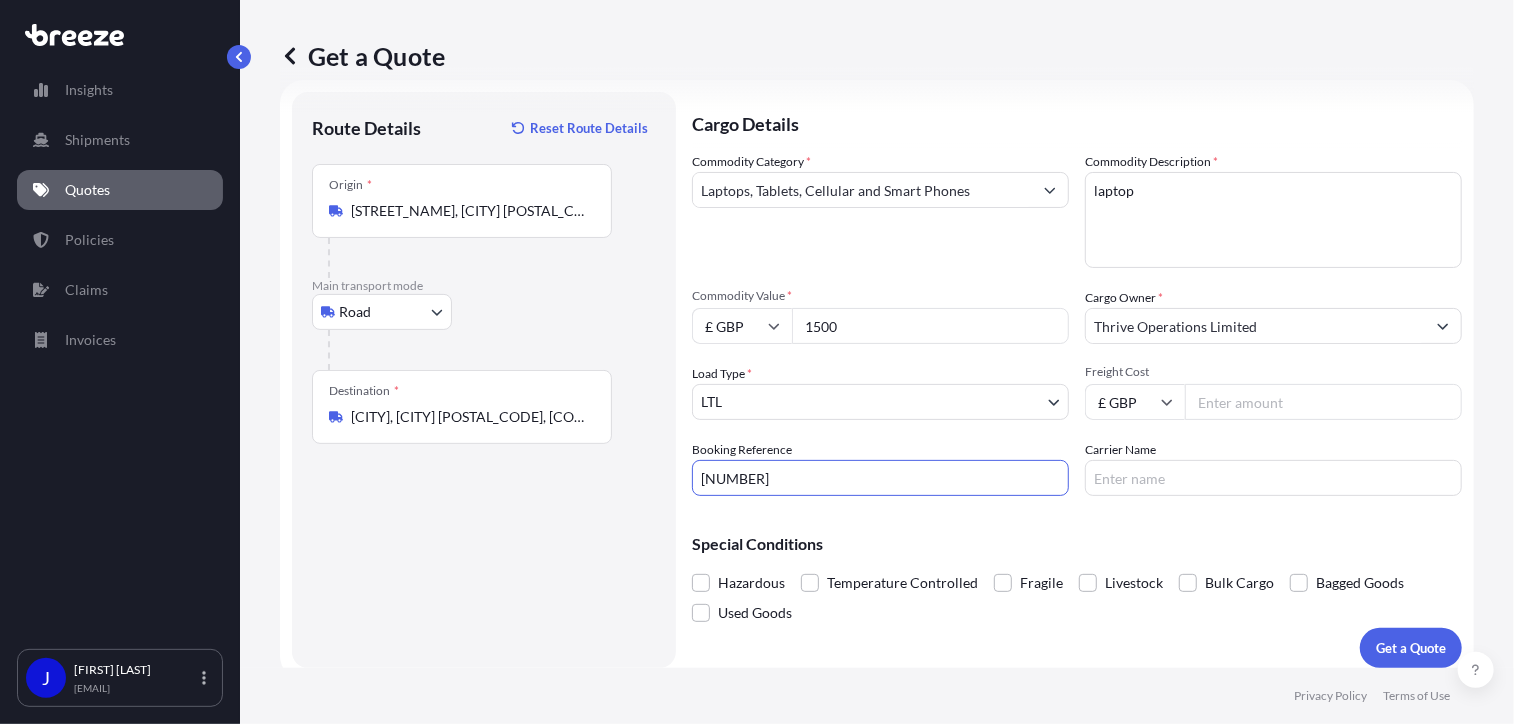 type on "[NUMBER]" 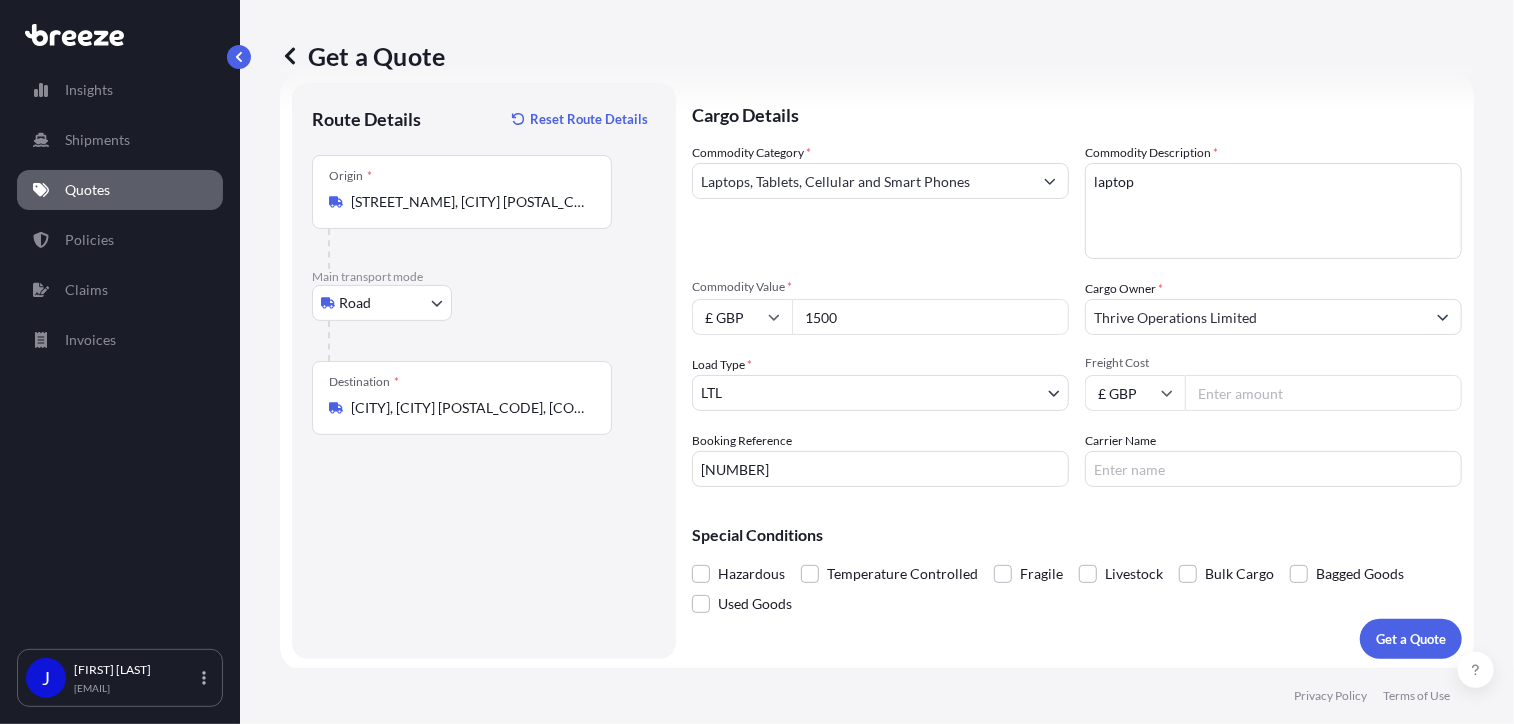 scroll, scrollTop: 44, scrollLeft: 0, axis: vertical 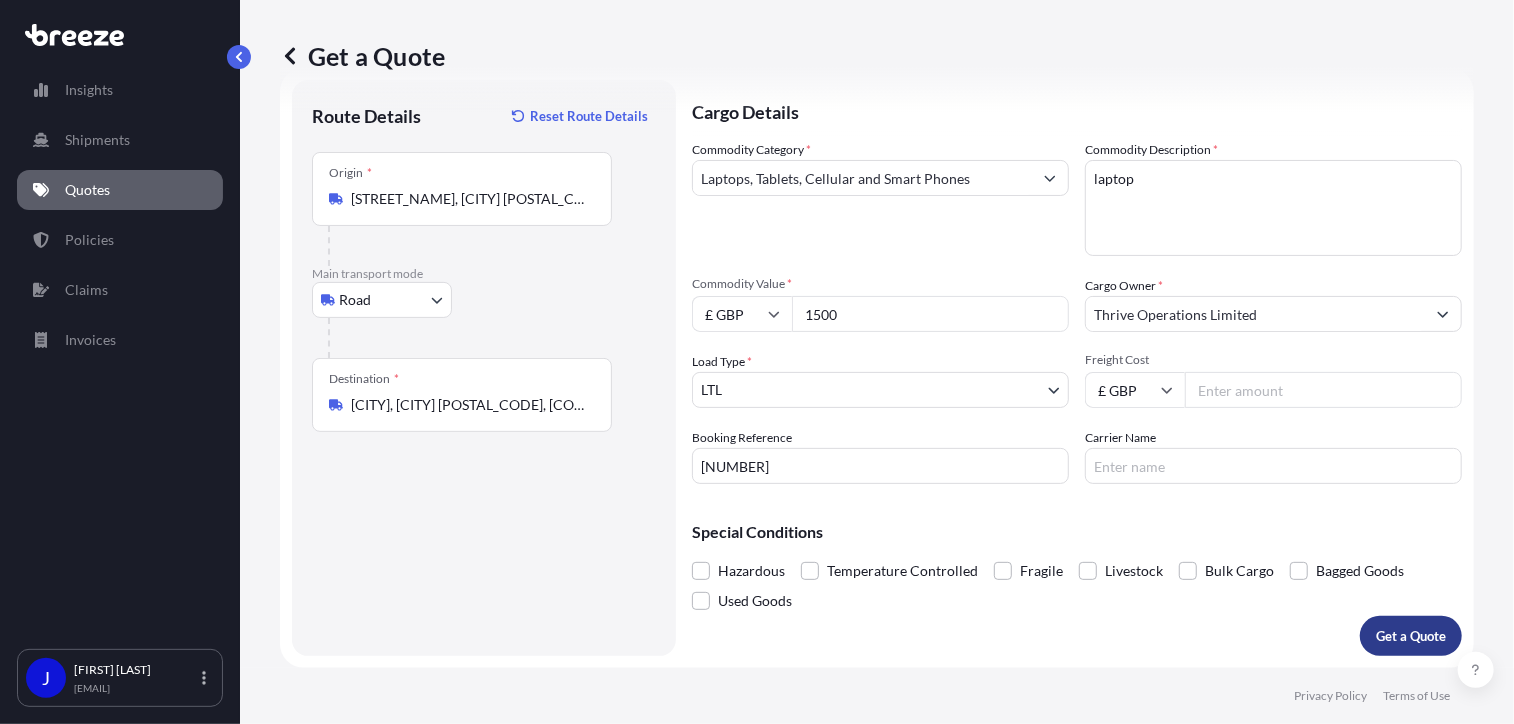 type on "[NUMBER]" 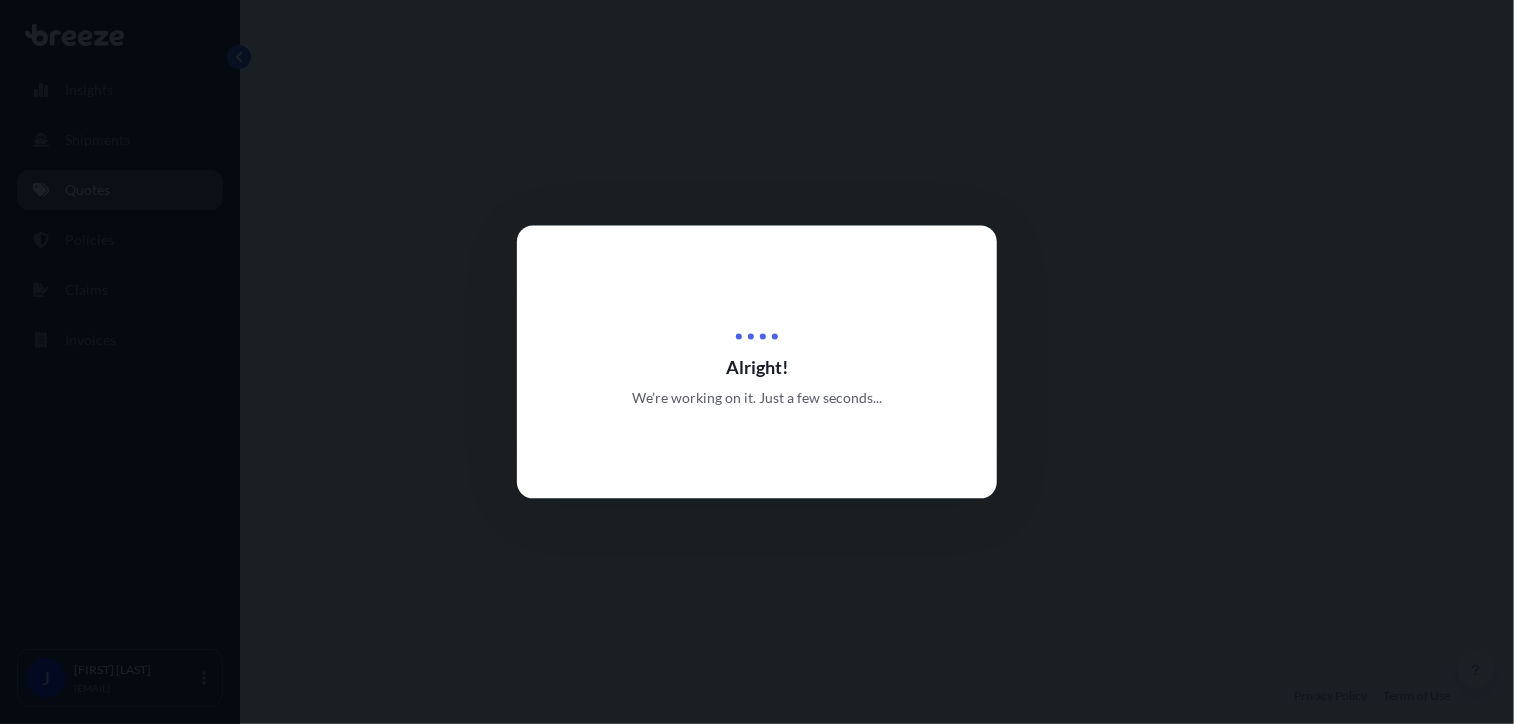 scroll, scrollTop: 0, scrollLeft: 0, axis: both 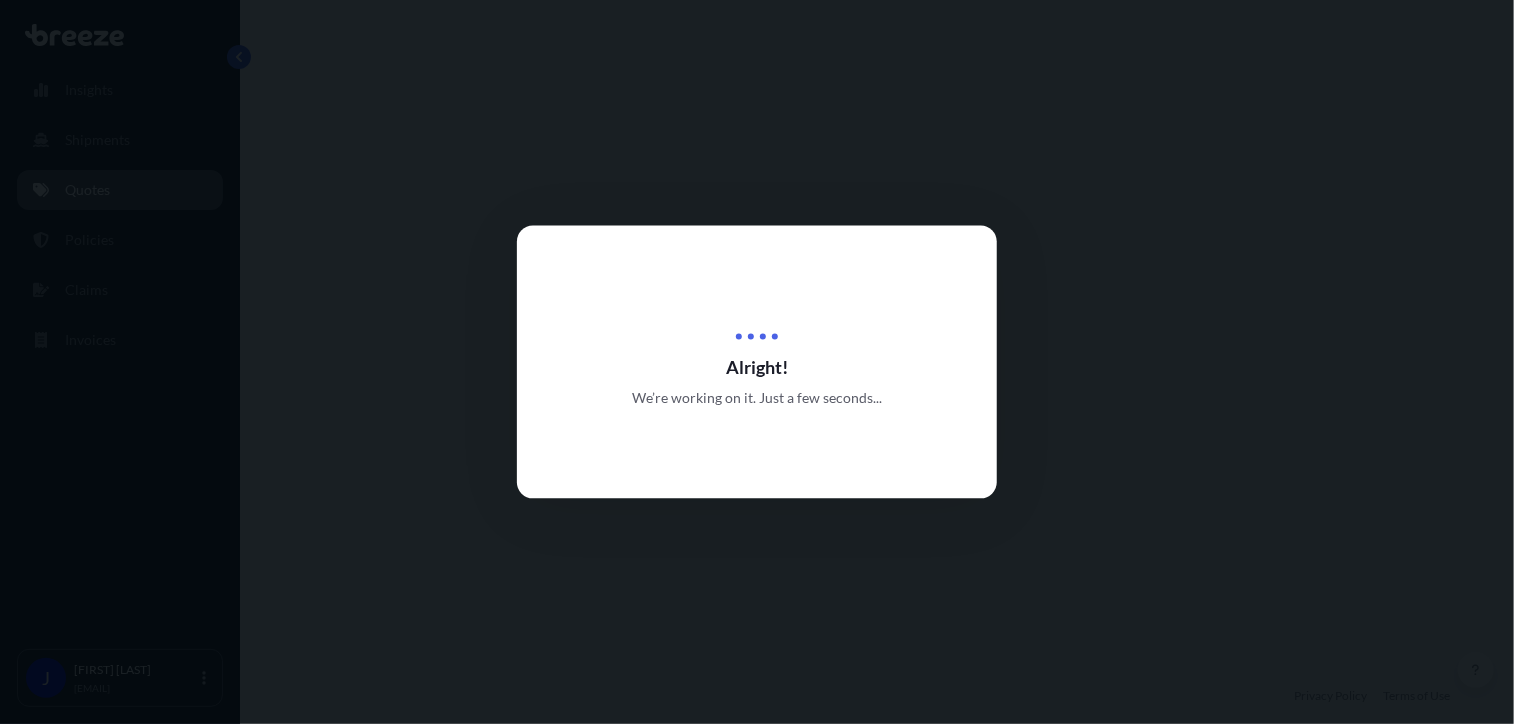 select on "Road" 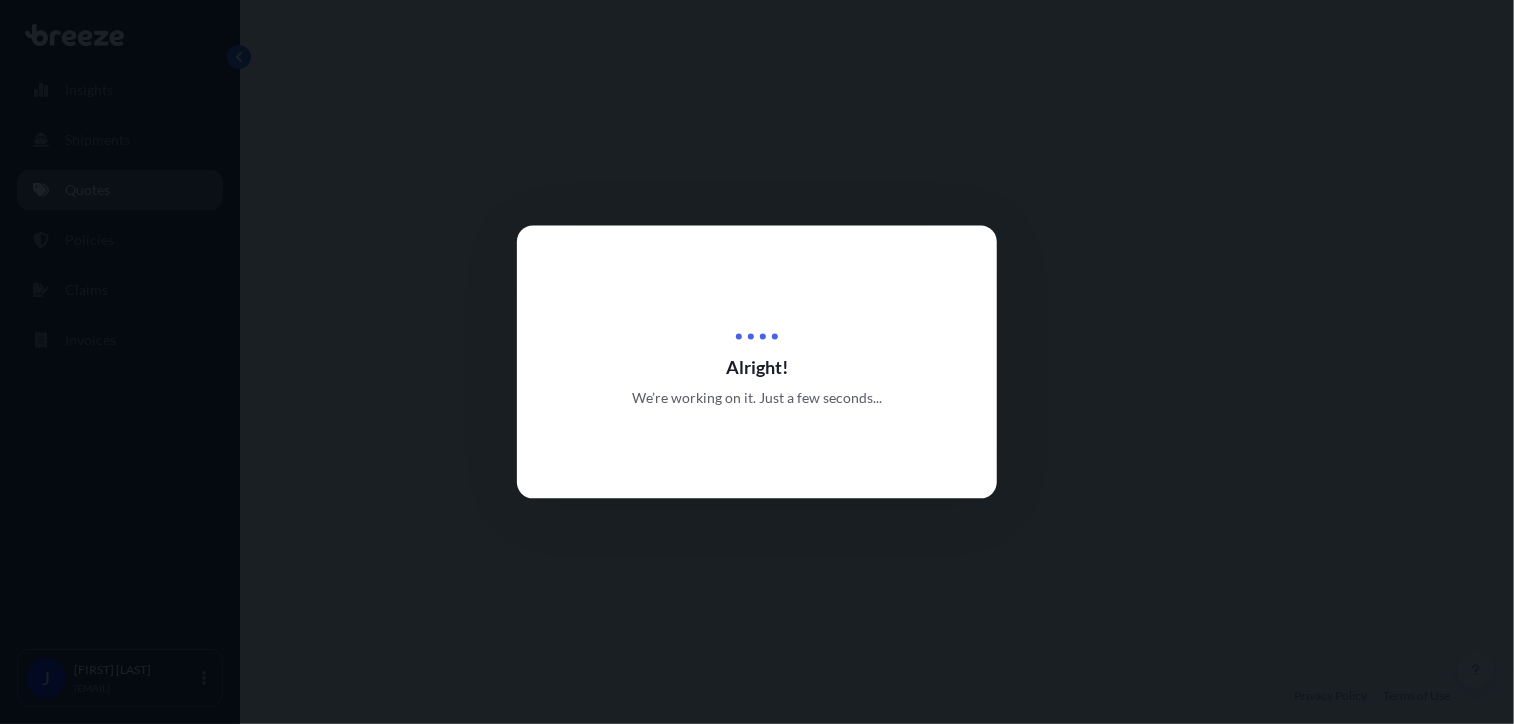 select on "1" 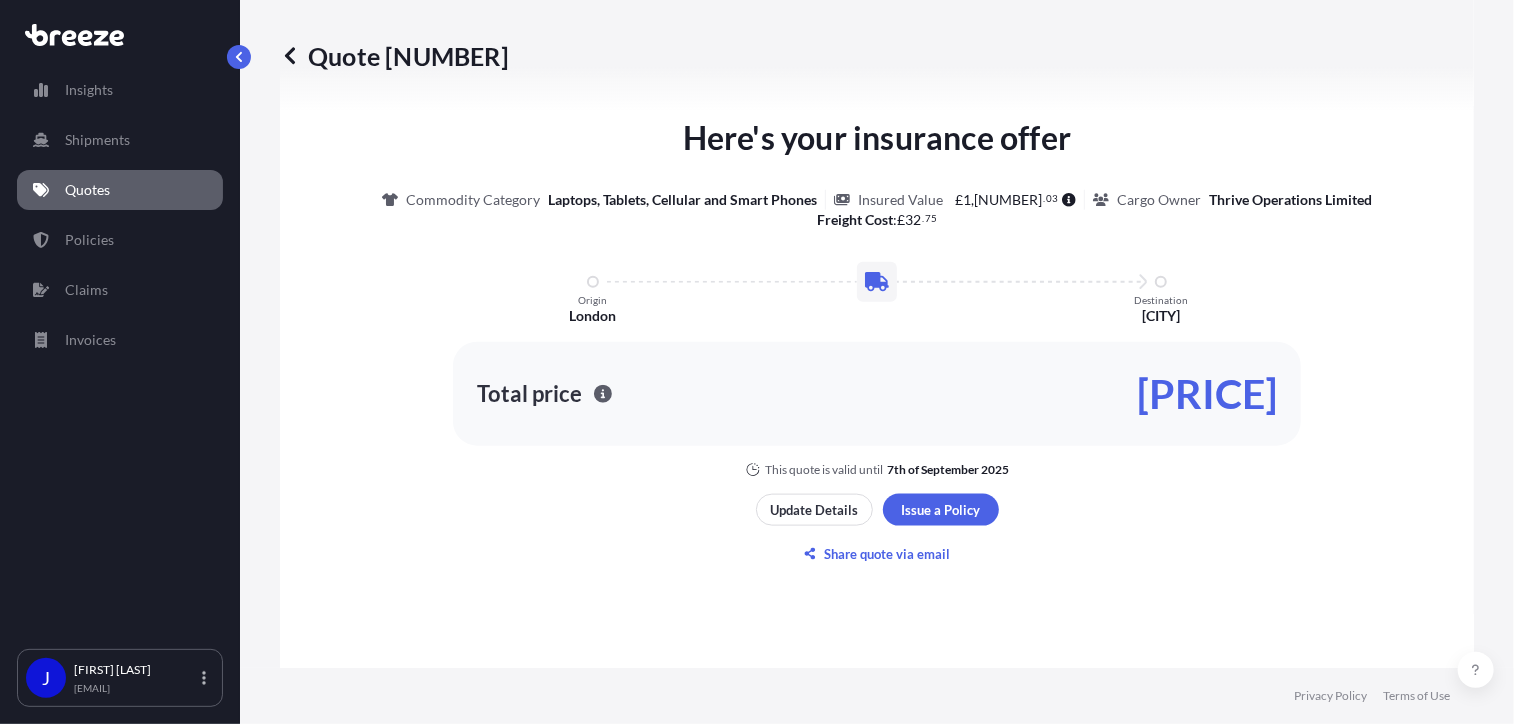 scroll, scrollTop: 1132, scrollLeft: 0, axis: vertical 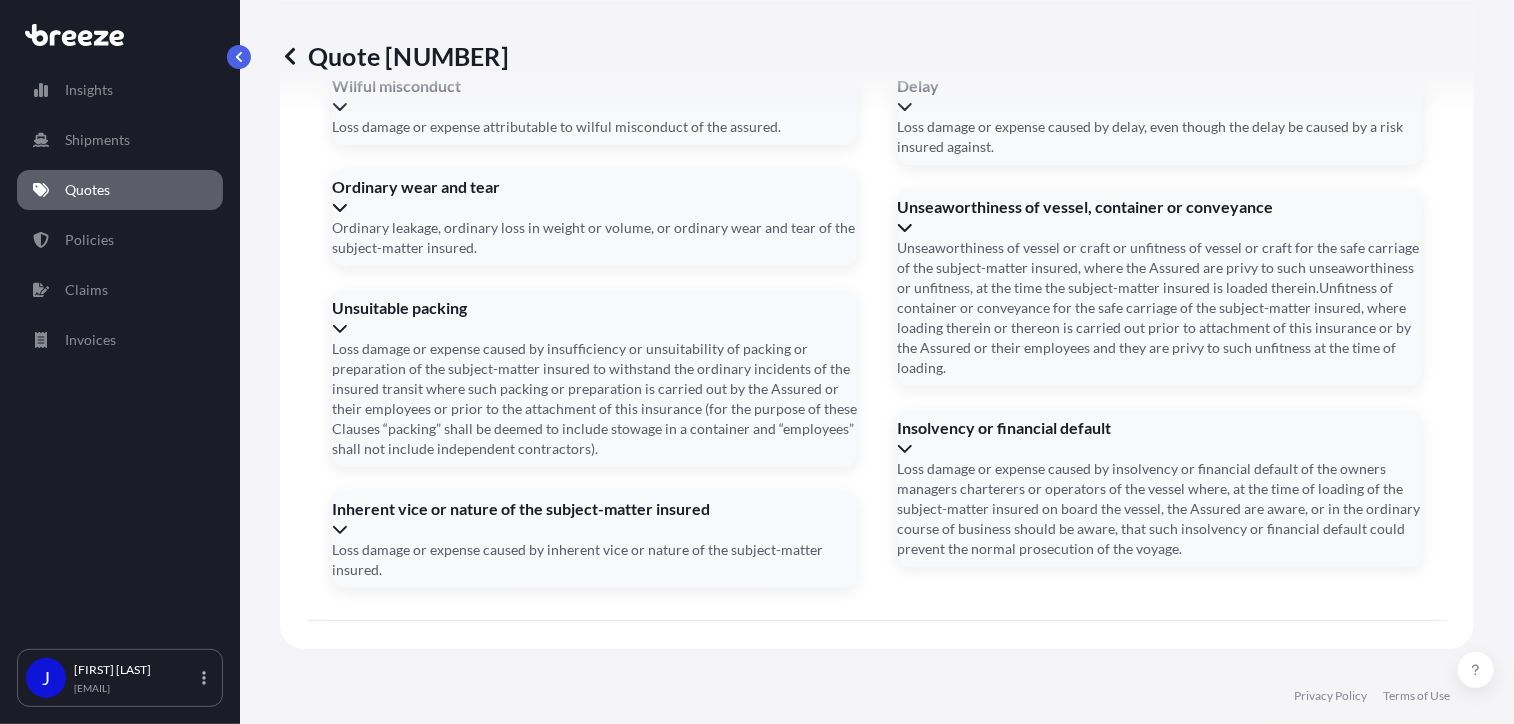 click 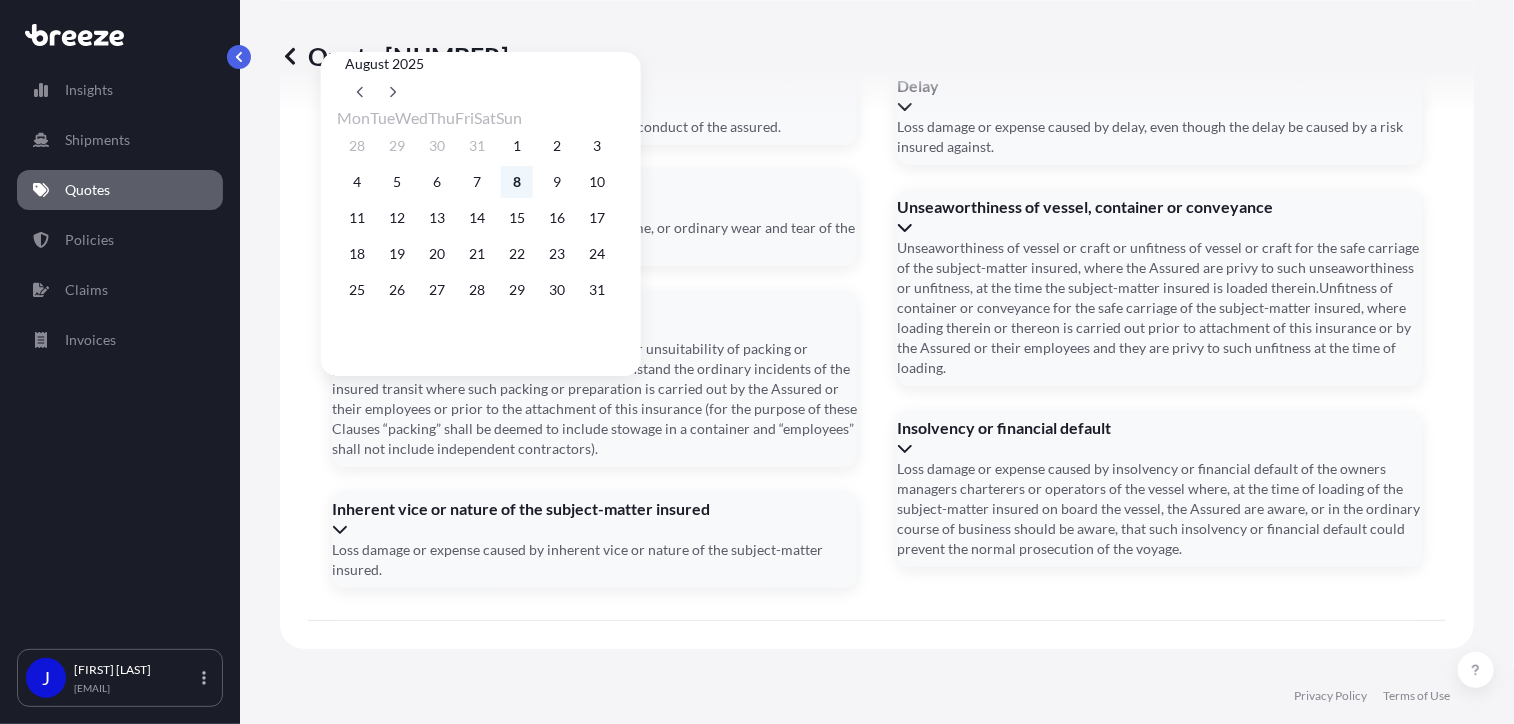 click on "8" at bounding box center (517, 182) 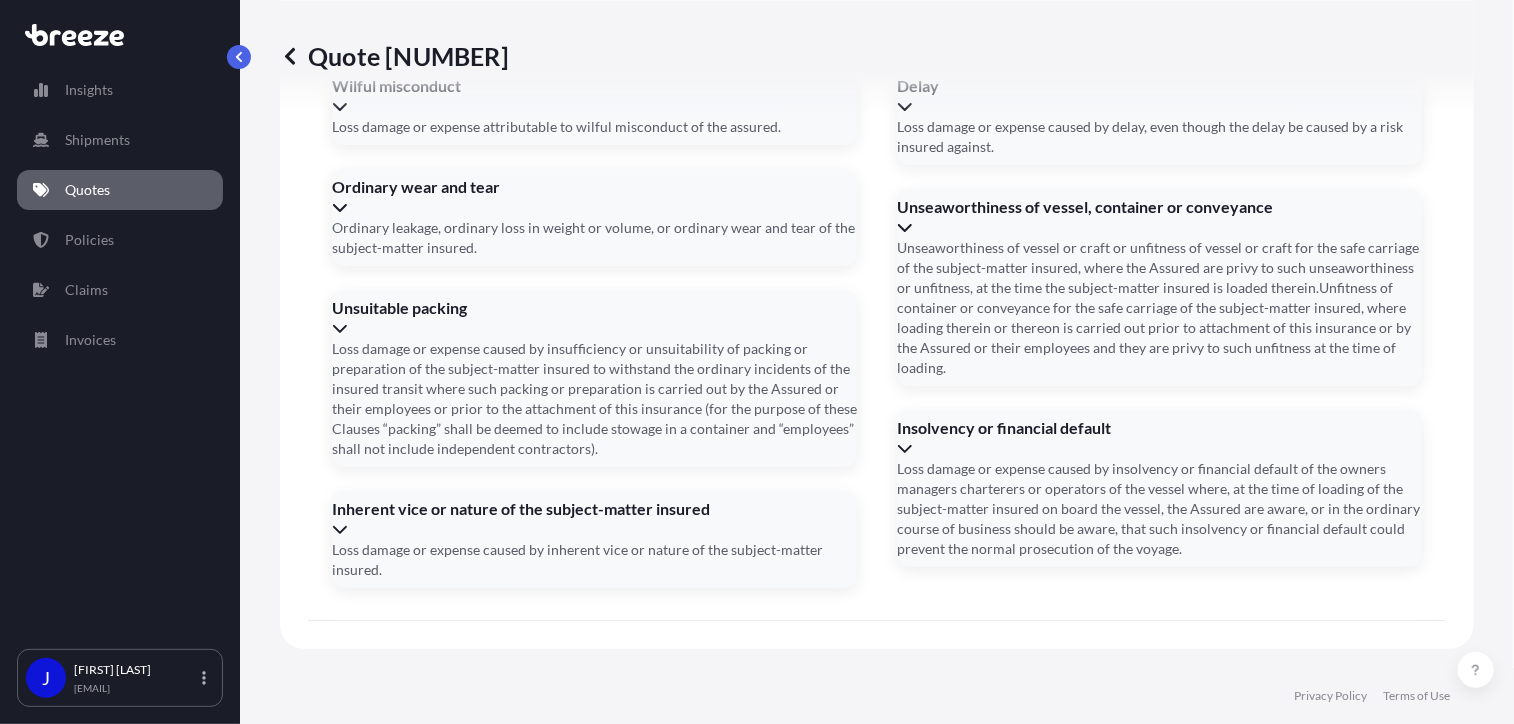 type on "08/08/2025" 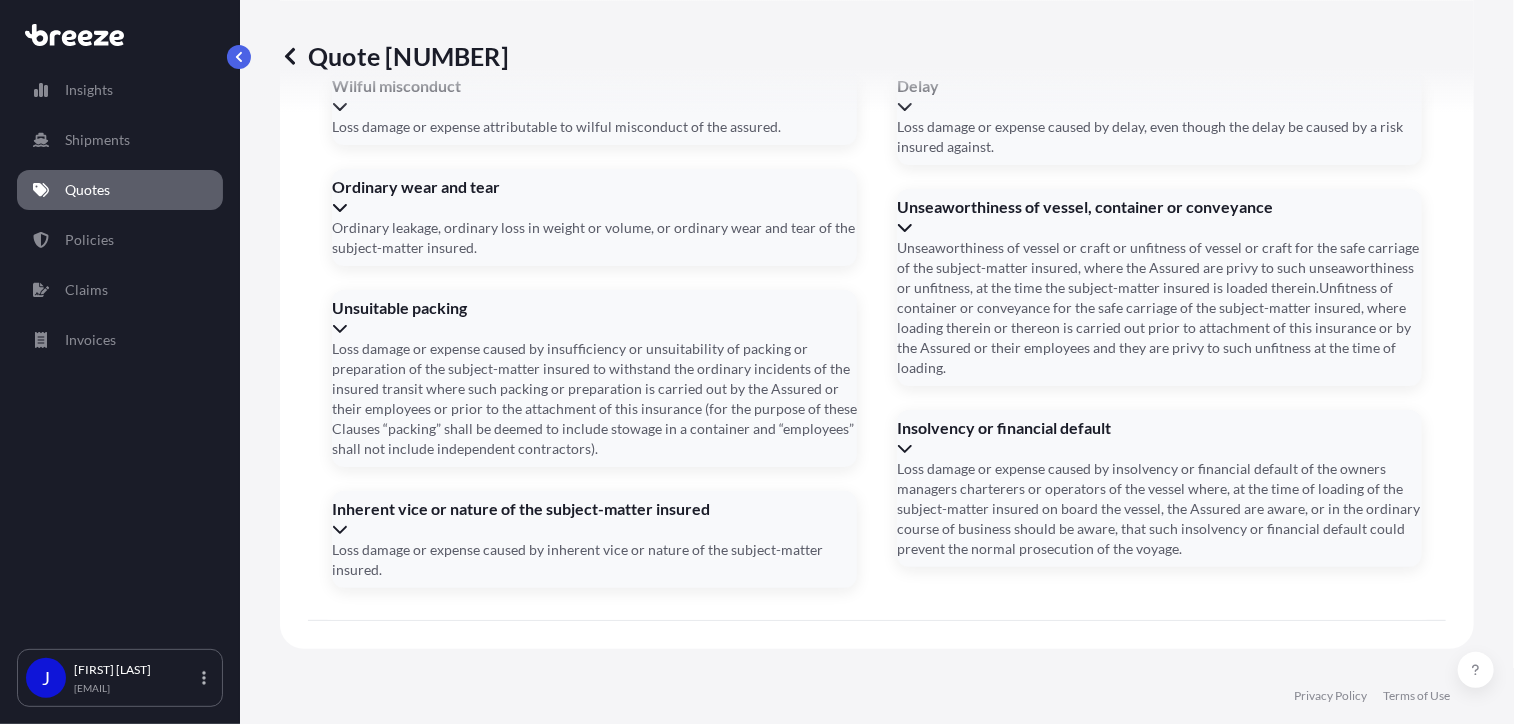 click 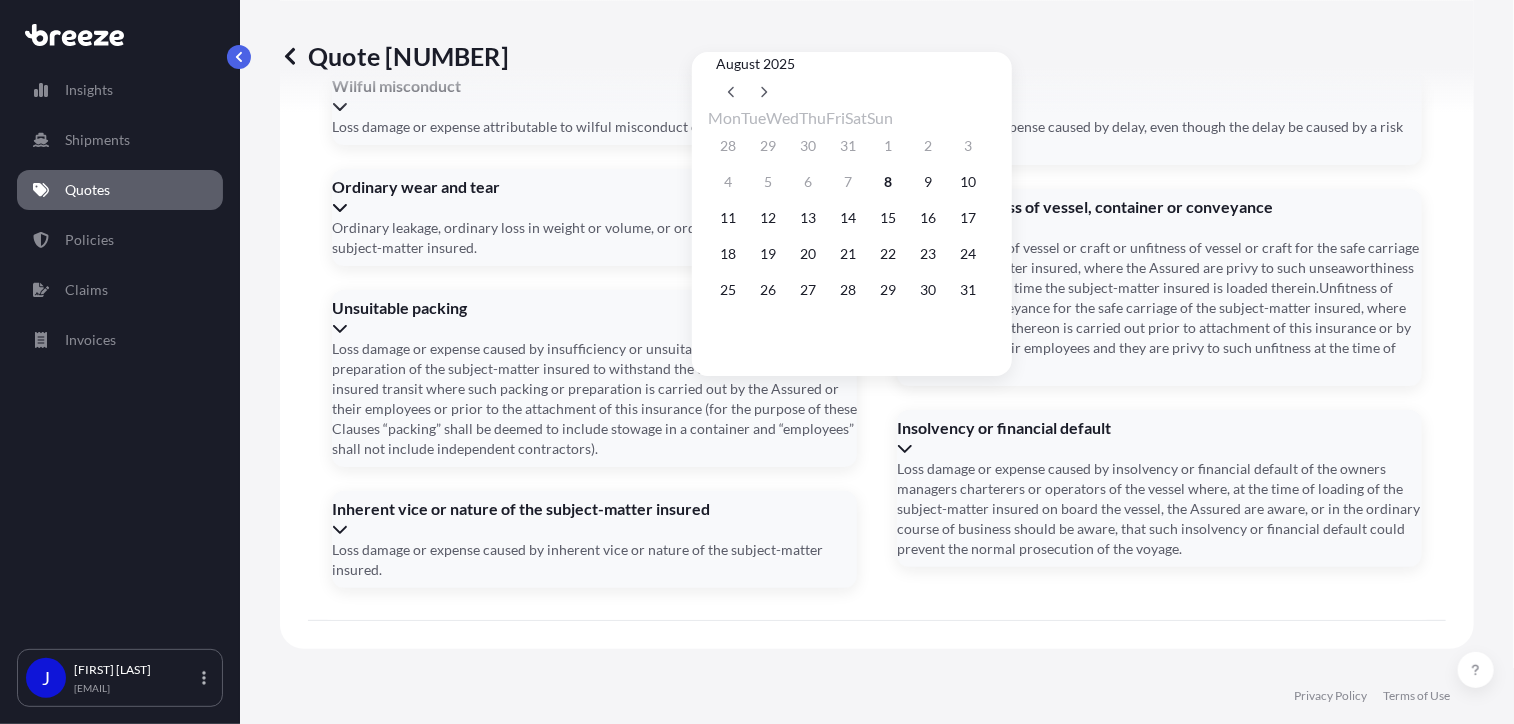 drag, startPoint x: 724, startPoint y: 225, endPoint x: 867, endPoint y: 400, distance: 225.99557 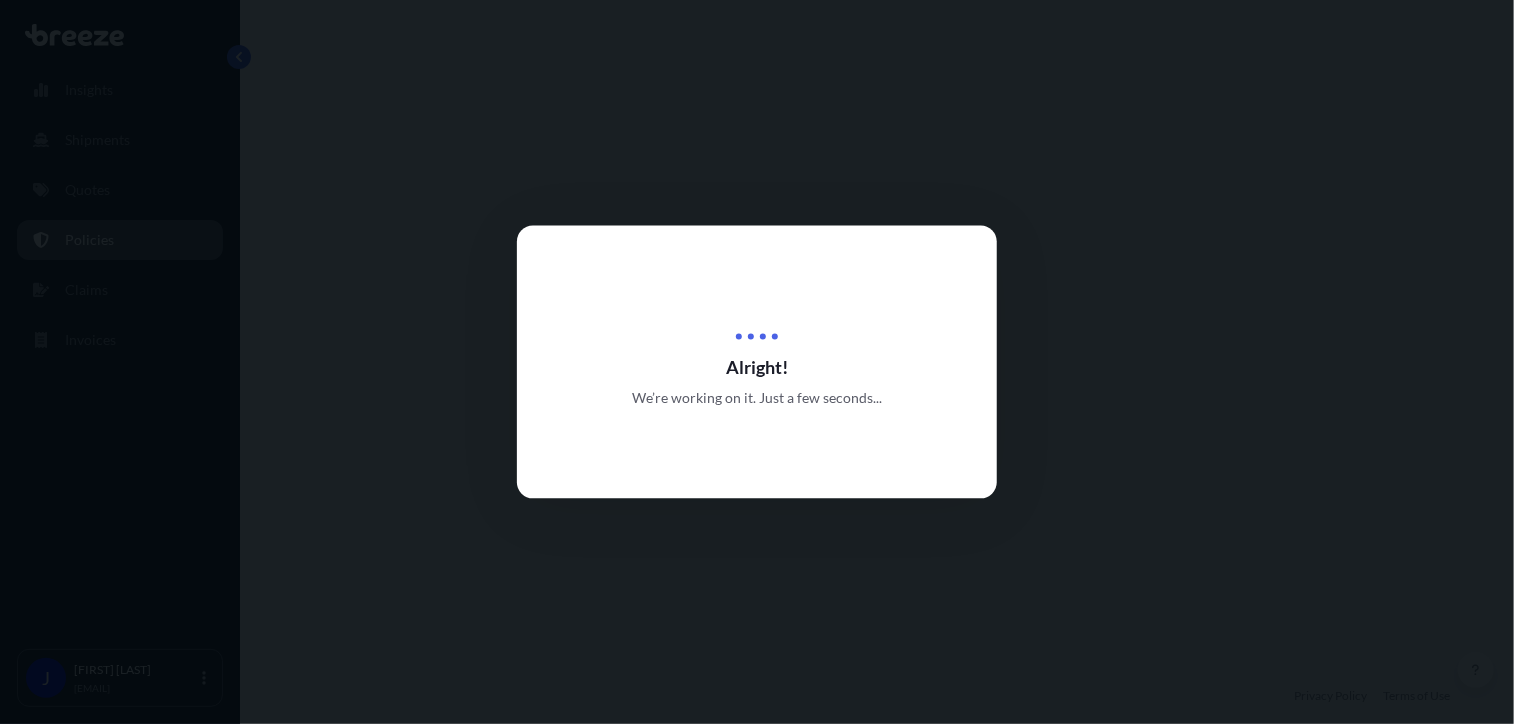 scroll, scrollTop: 0, scrollLeft: 0, axis: both 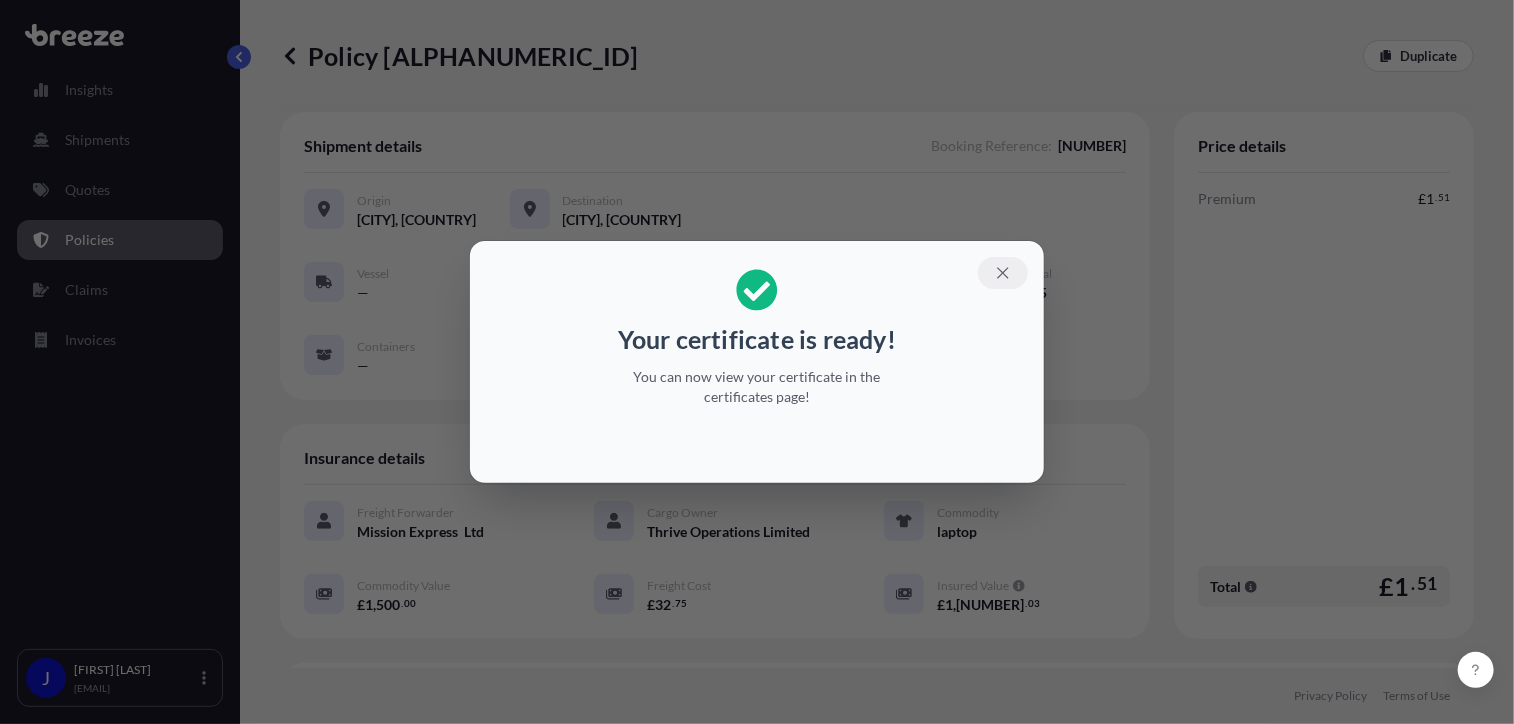 click 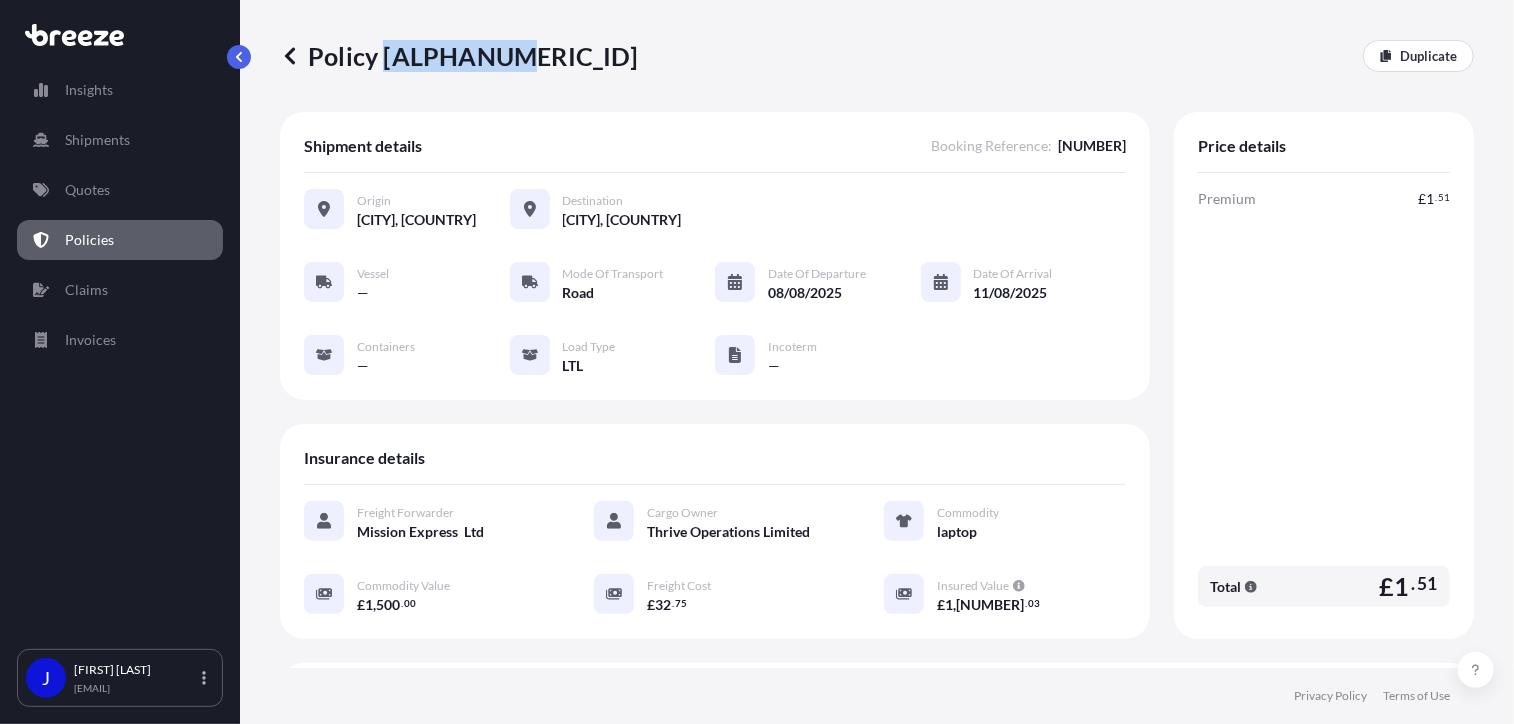 drag, startPoint x: 385, startPoint y: 59, endPoint x: 516, endPoint y: 67, distance: 131.24405 